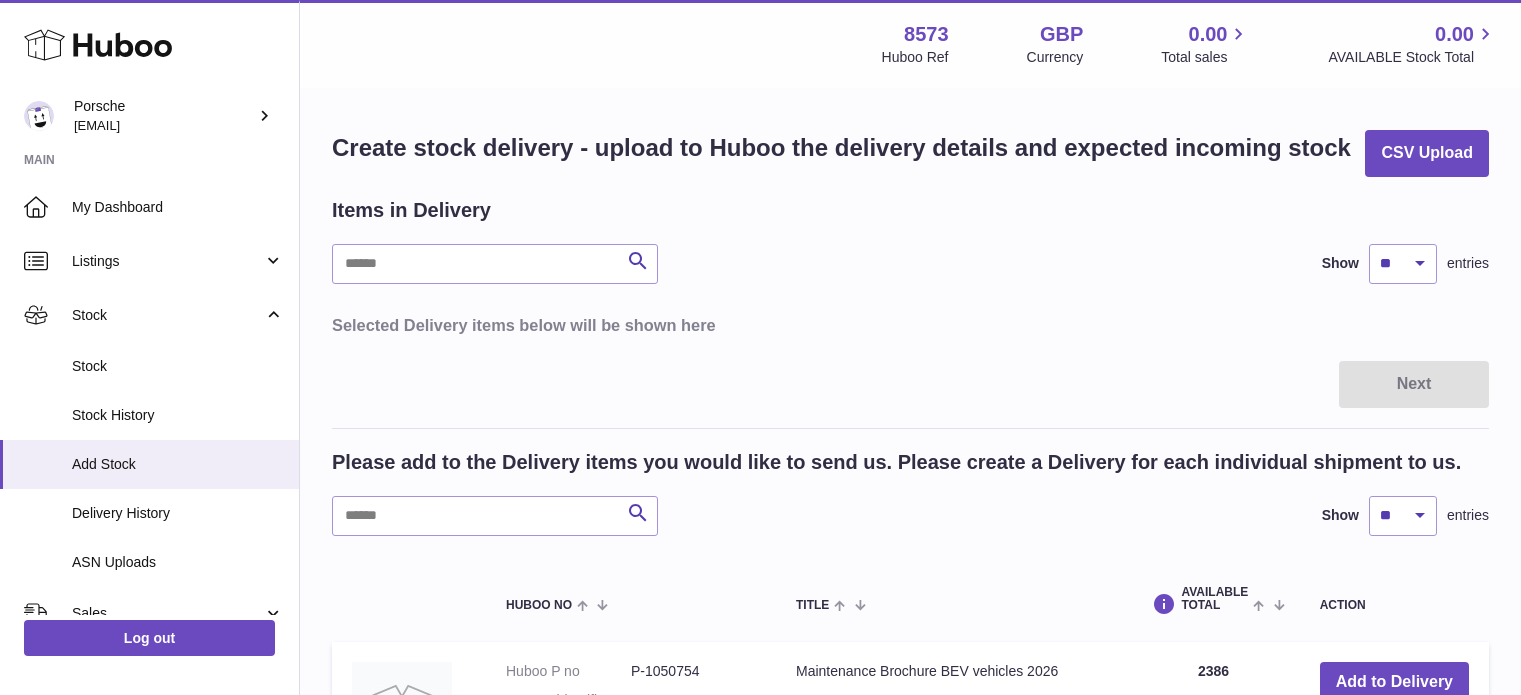 scroll, scrollTop: 100, scrollLeft: 0, axis: vertical 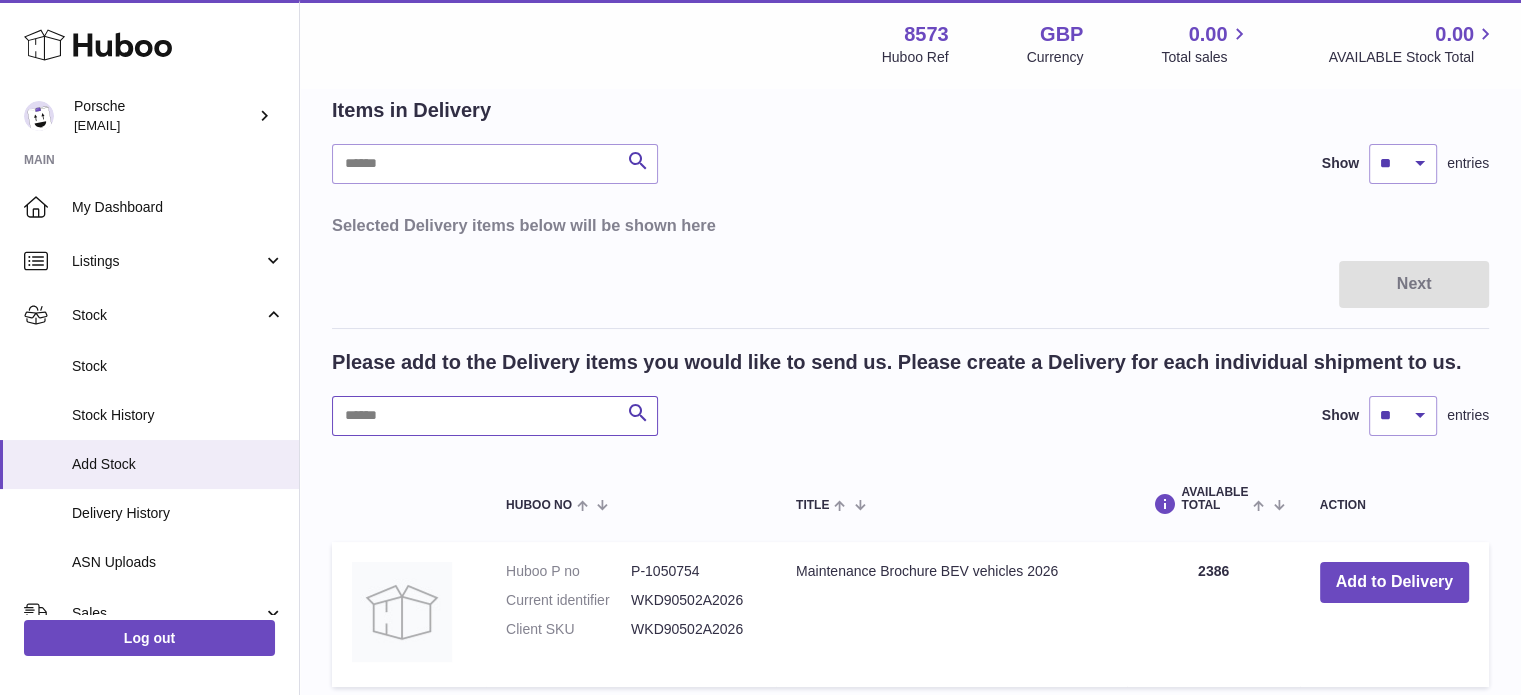 click at bounding box center (495, 416) 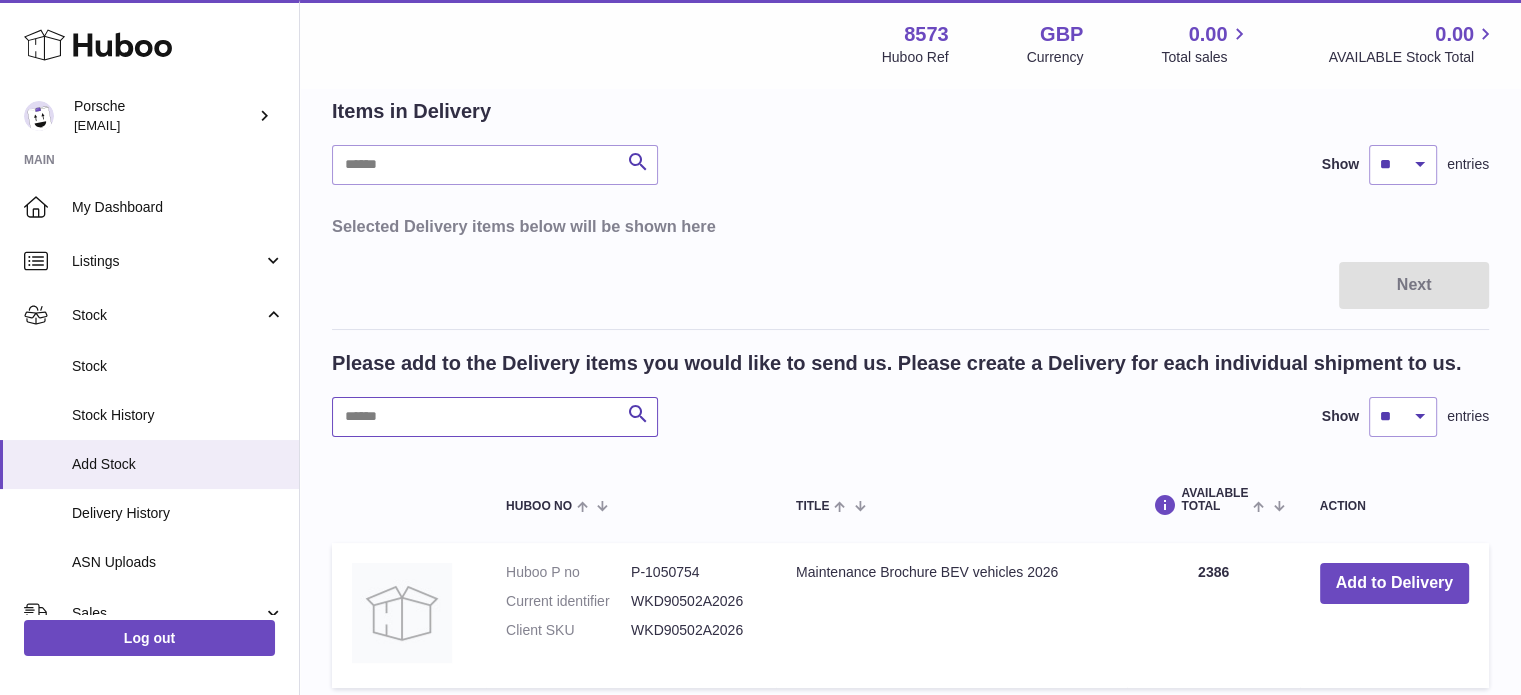 scroll, scrollTop: 100, scrollLeft: 0, axis: vertical 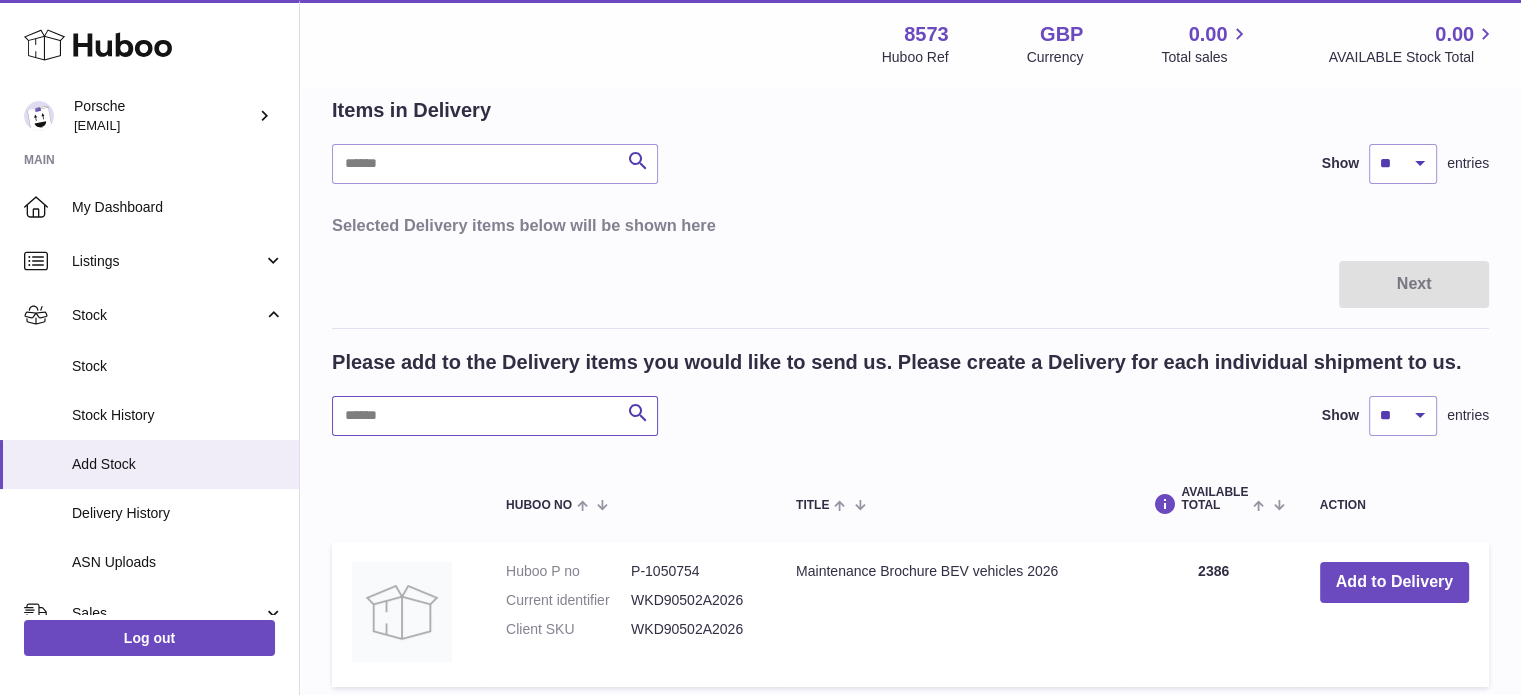 paste on "**********" 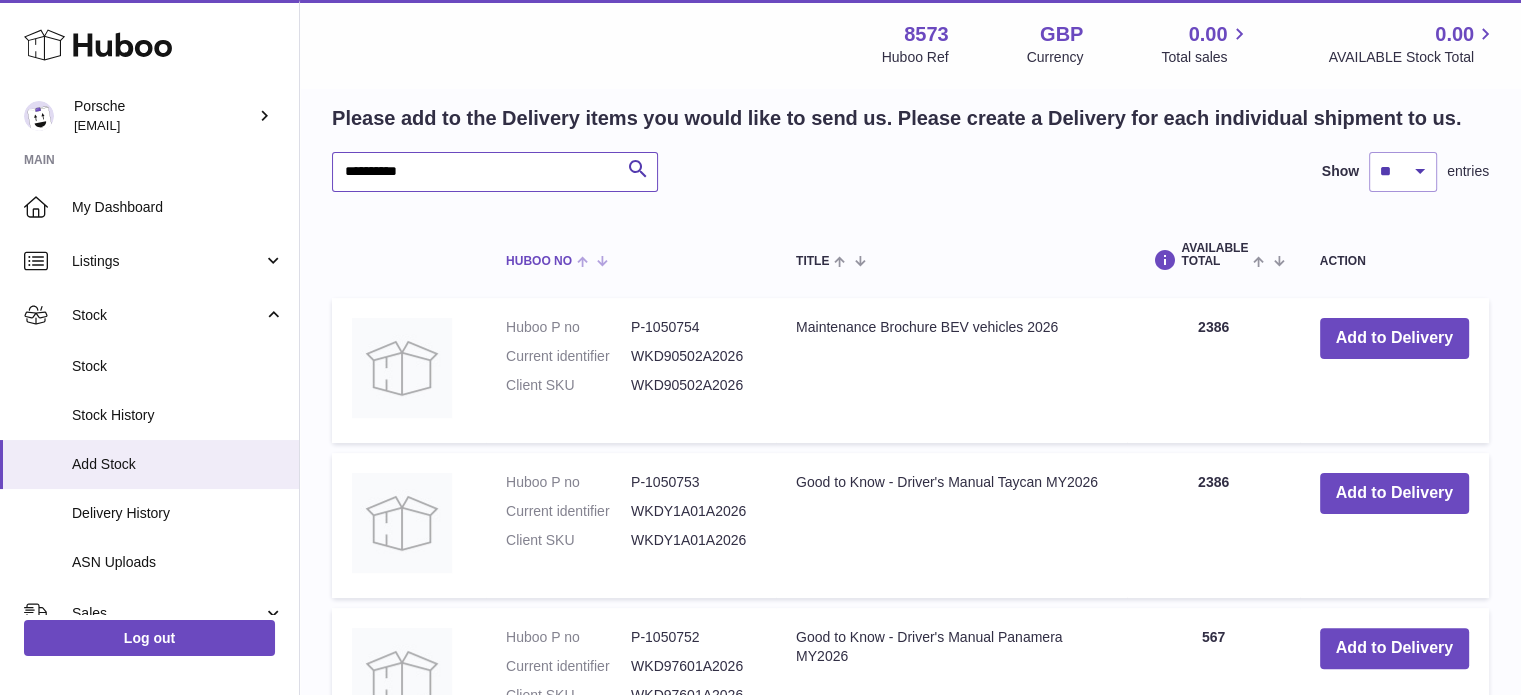 scroll, scrollTop: 100, scrollLeft: 0, axis: vertical 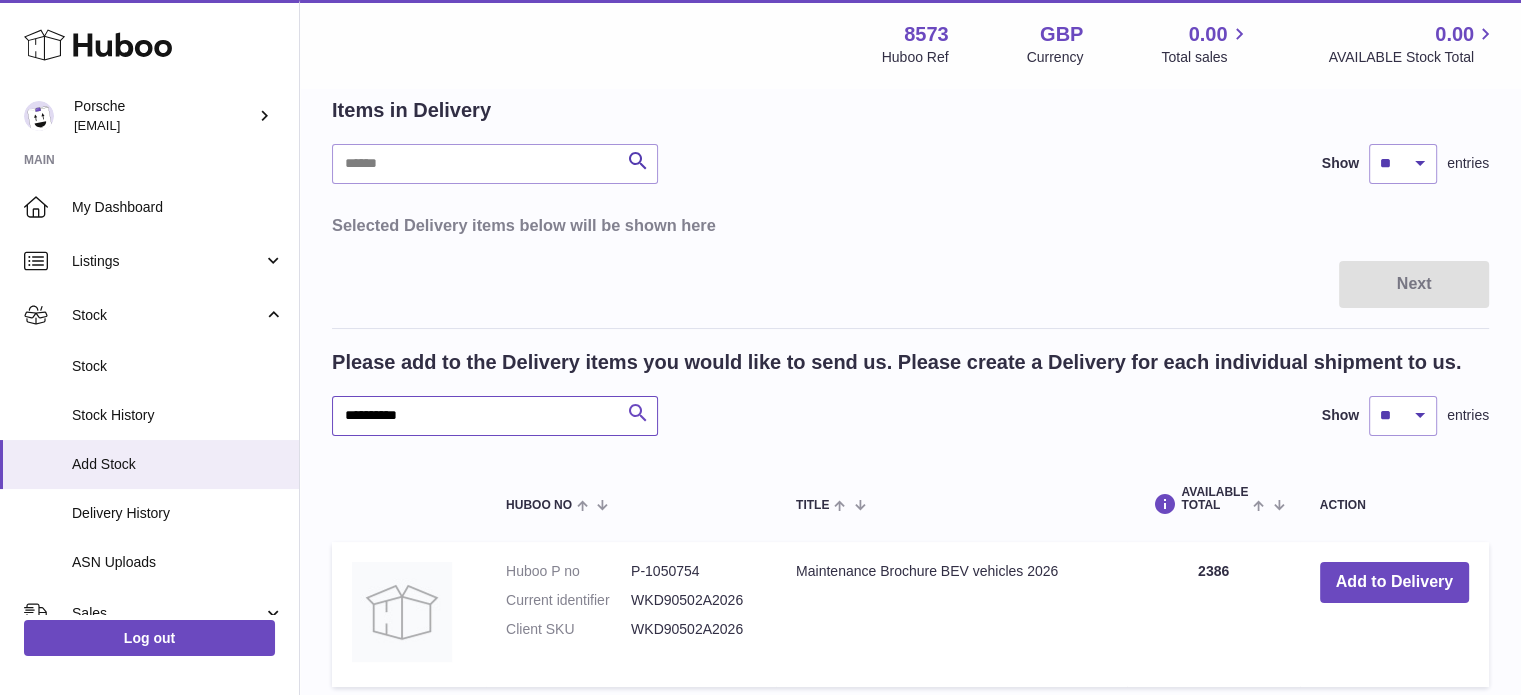 type on "**********" 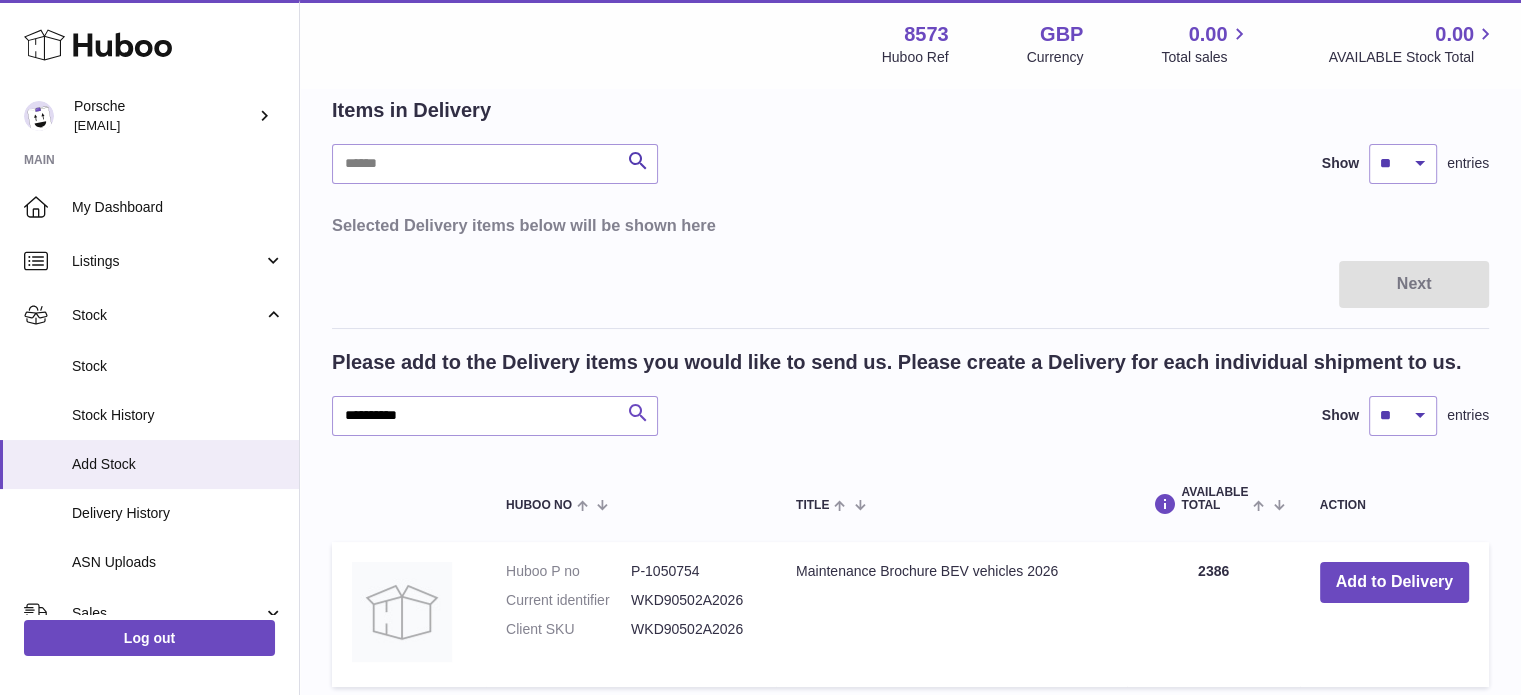 click at bounding box center (638, 413) 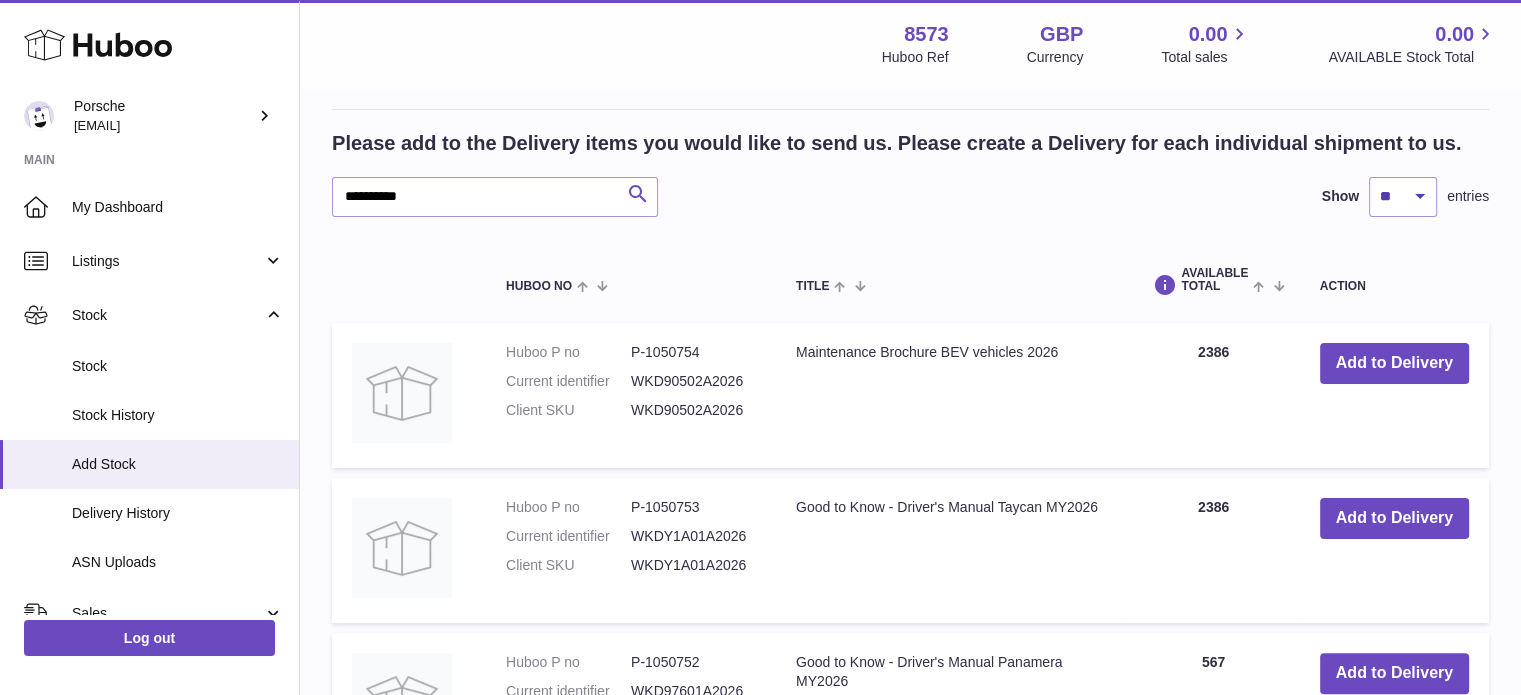scroll, scrollTop: 100, scrollLeft: 0, axis: vertical 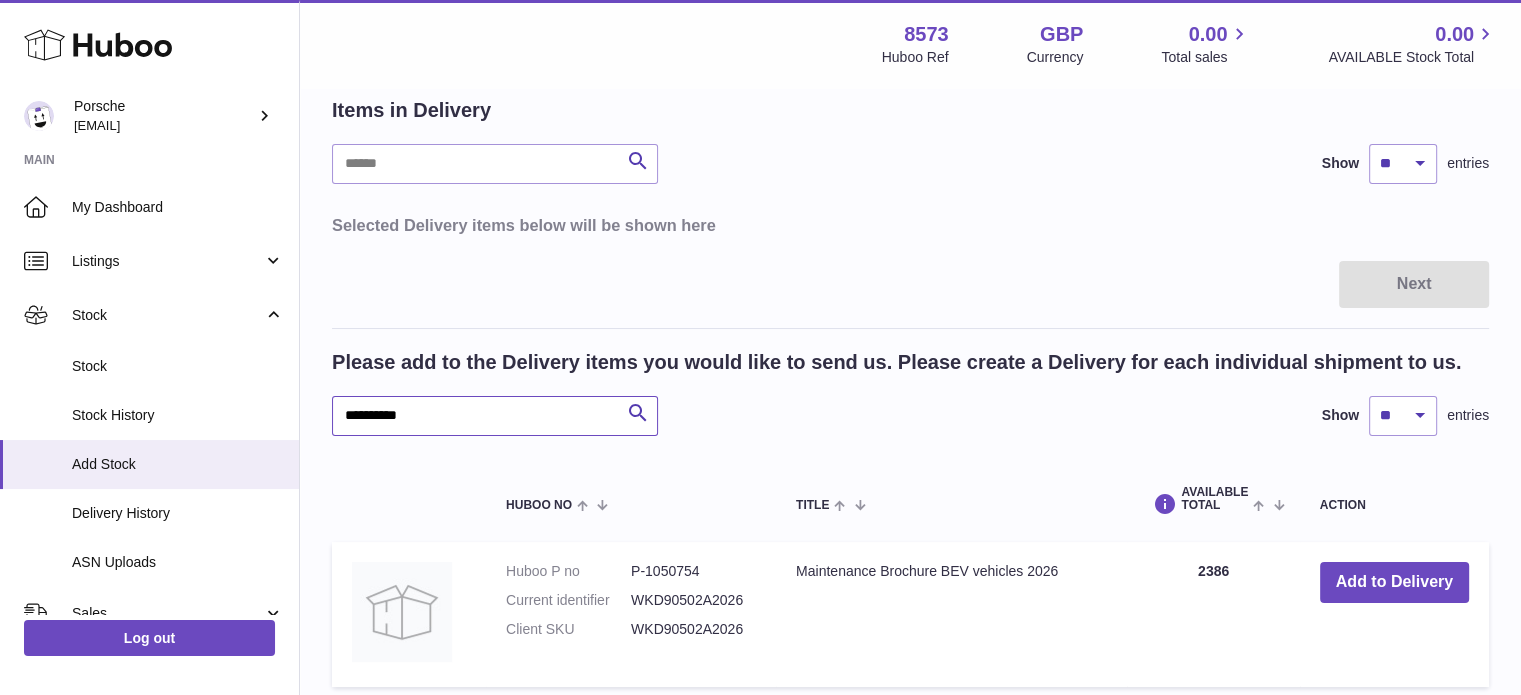 drag, startPoint x: 485, startPoint y: 404, endPoint x: 315, endPoint y: 424, distance: 171.17242 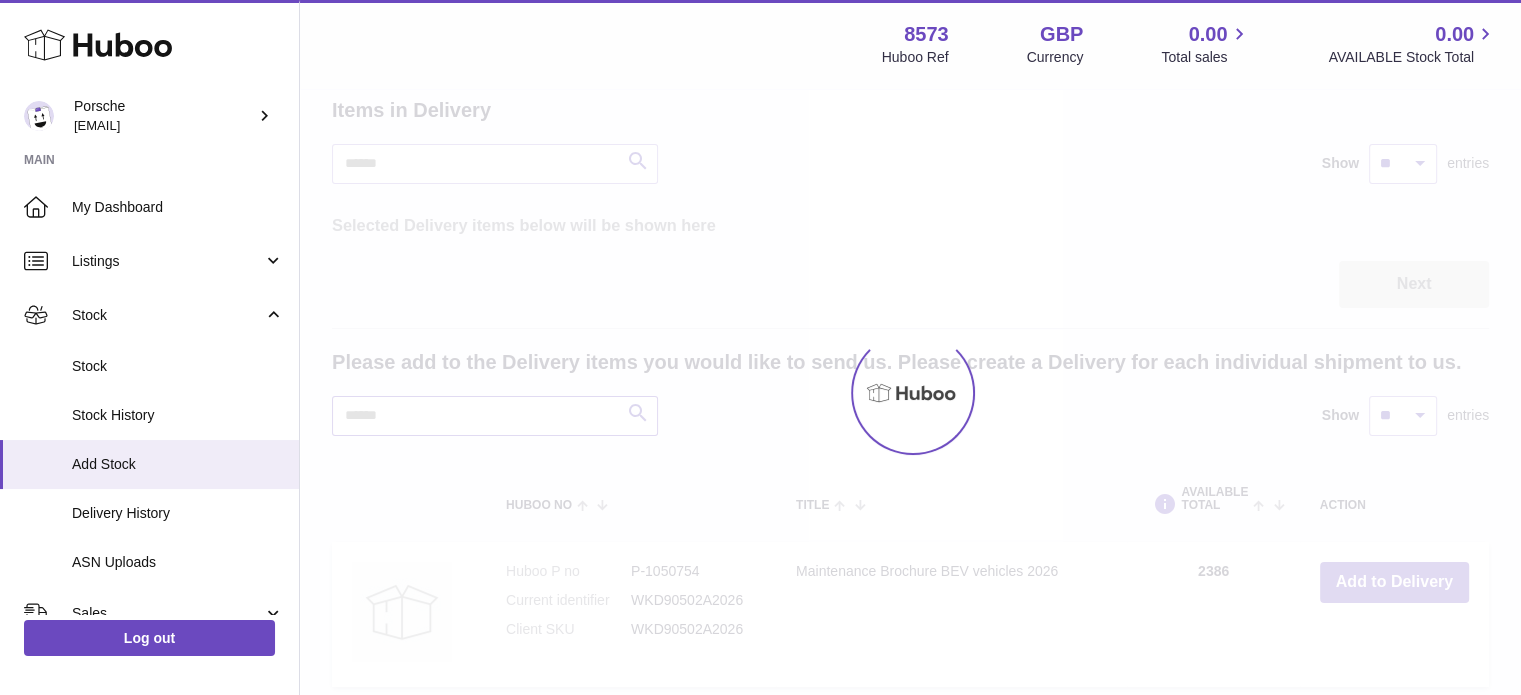type 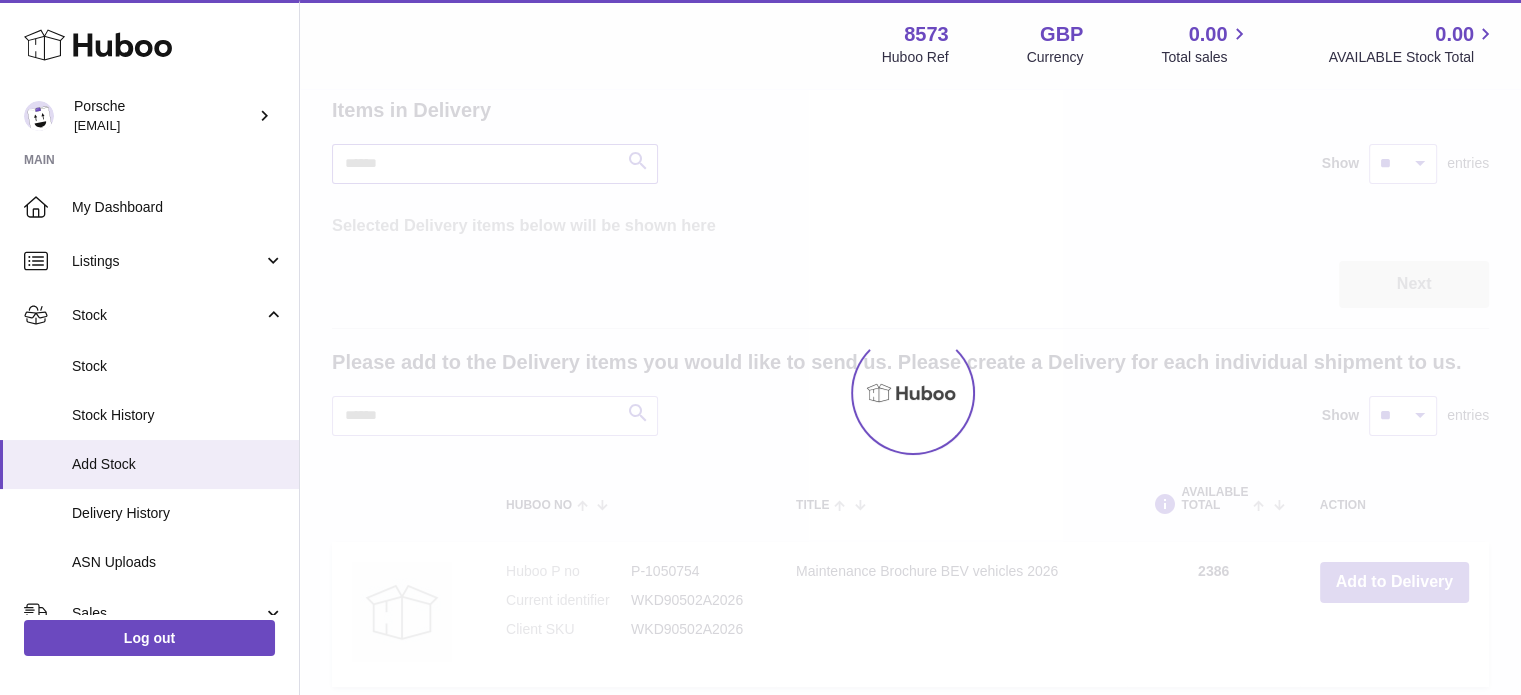 click at bounding box center (495, 164) 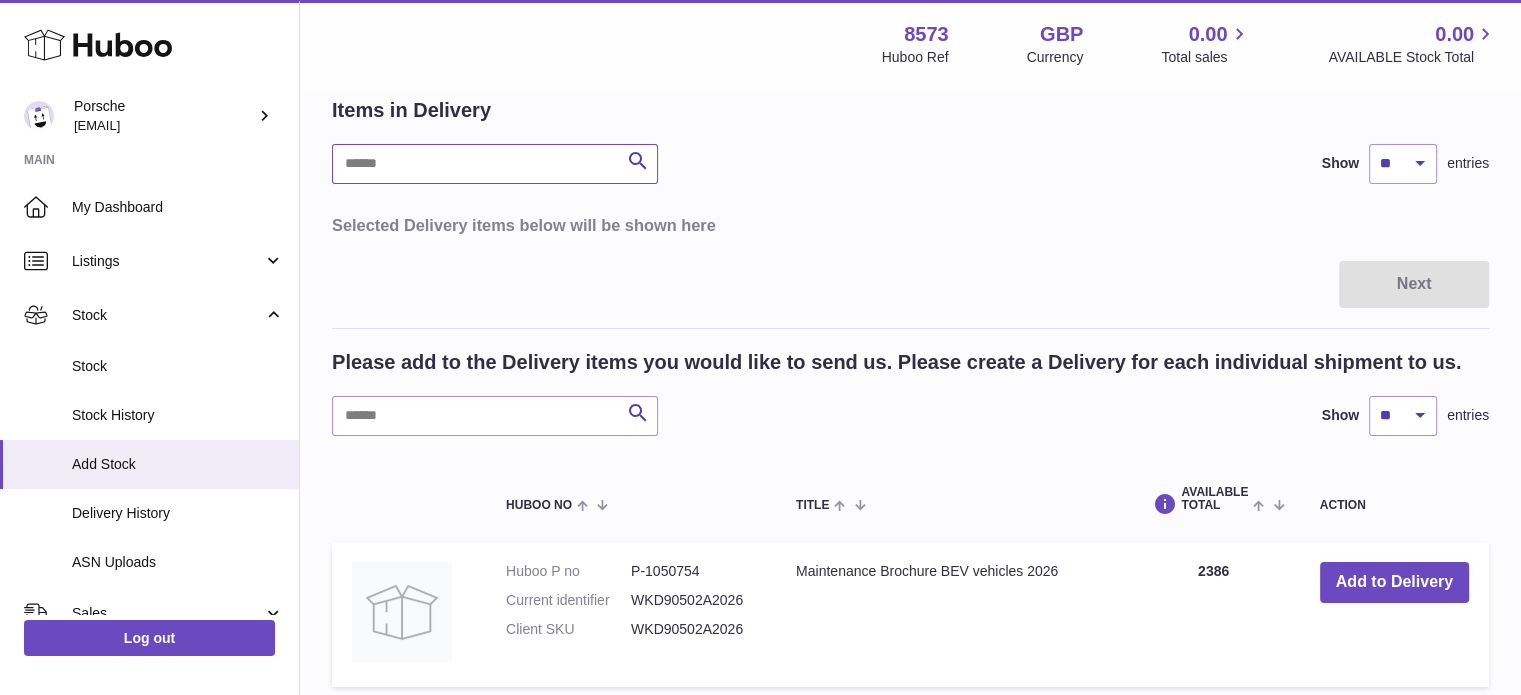 paste on "**********" 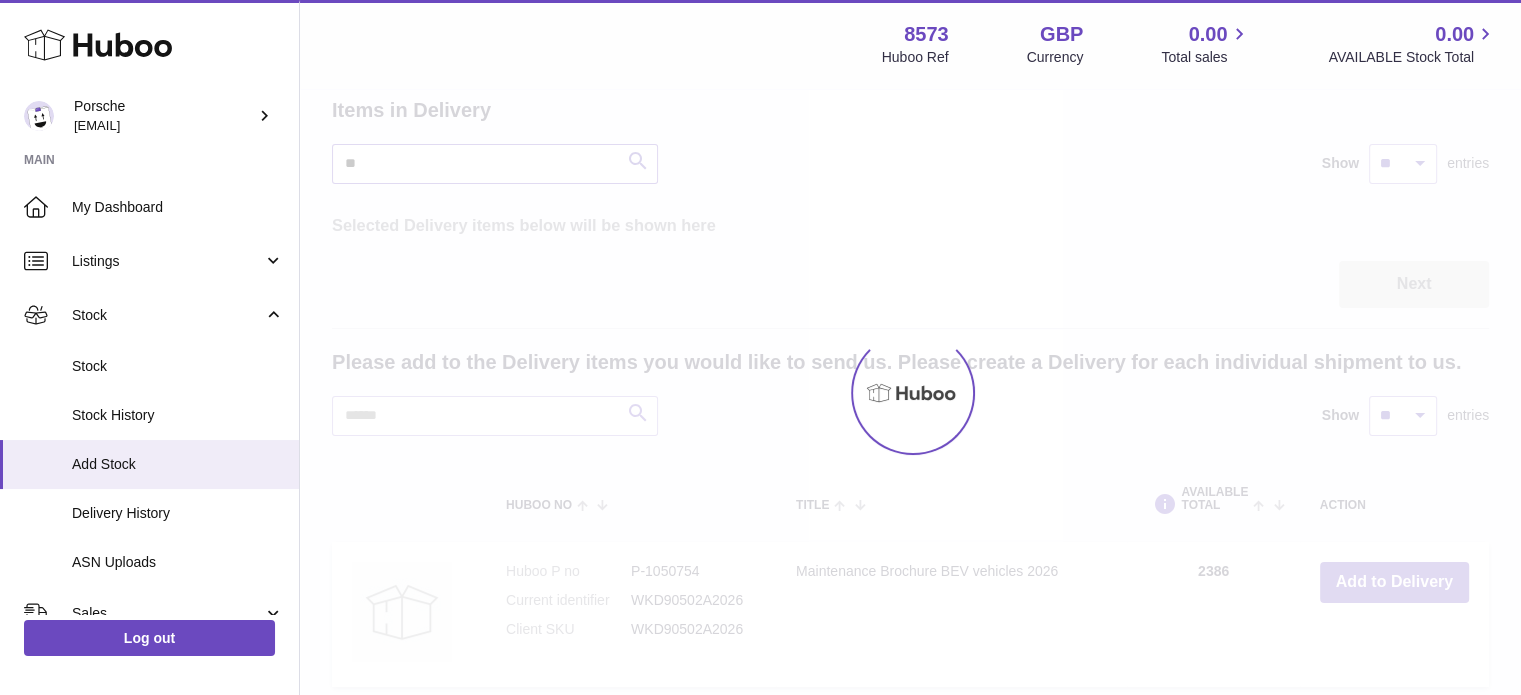 type on "*" 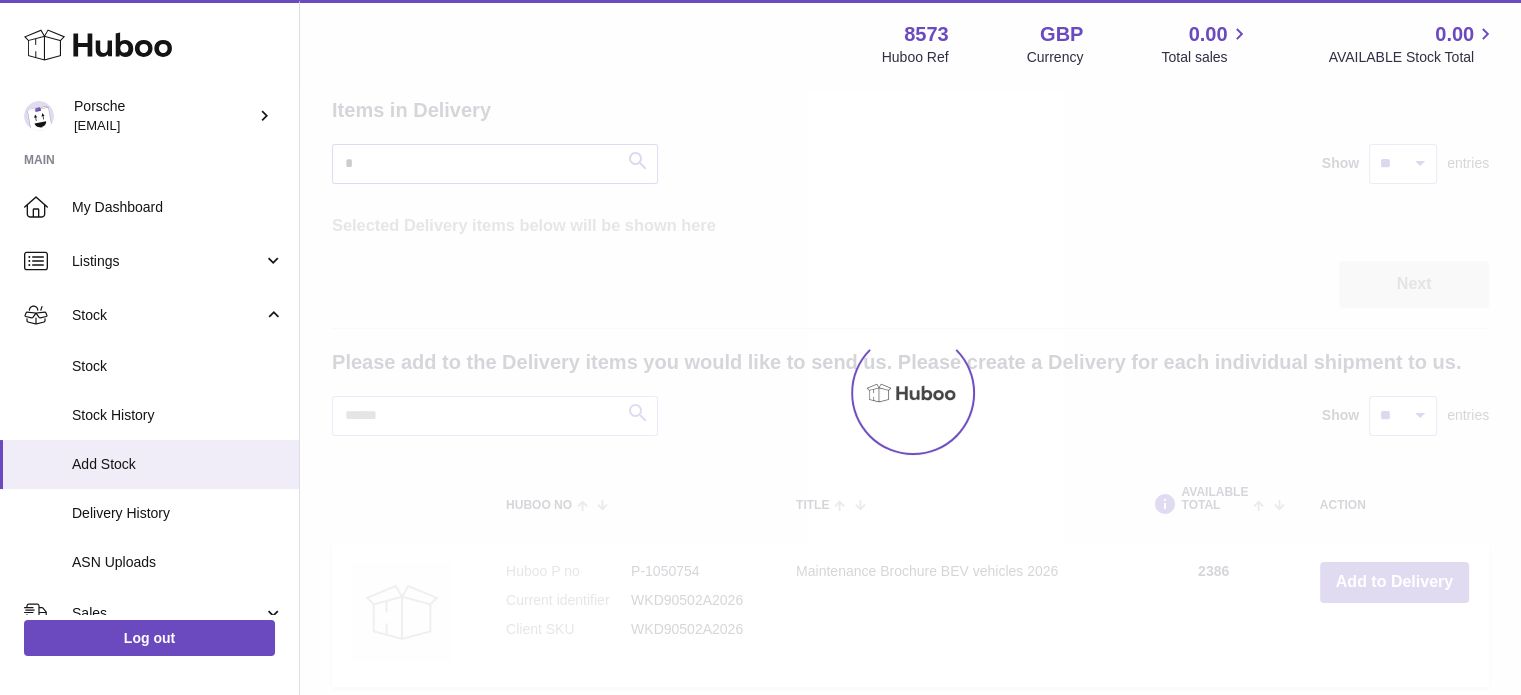 type 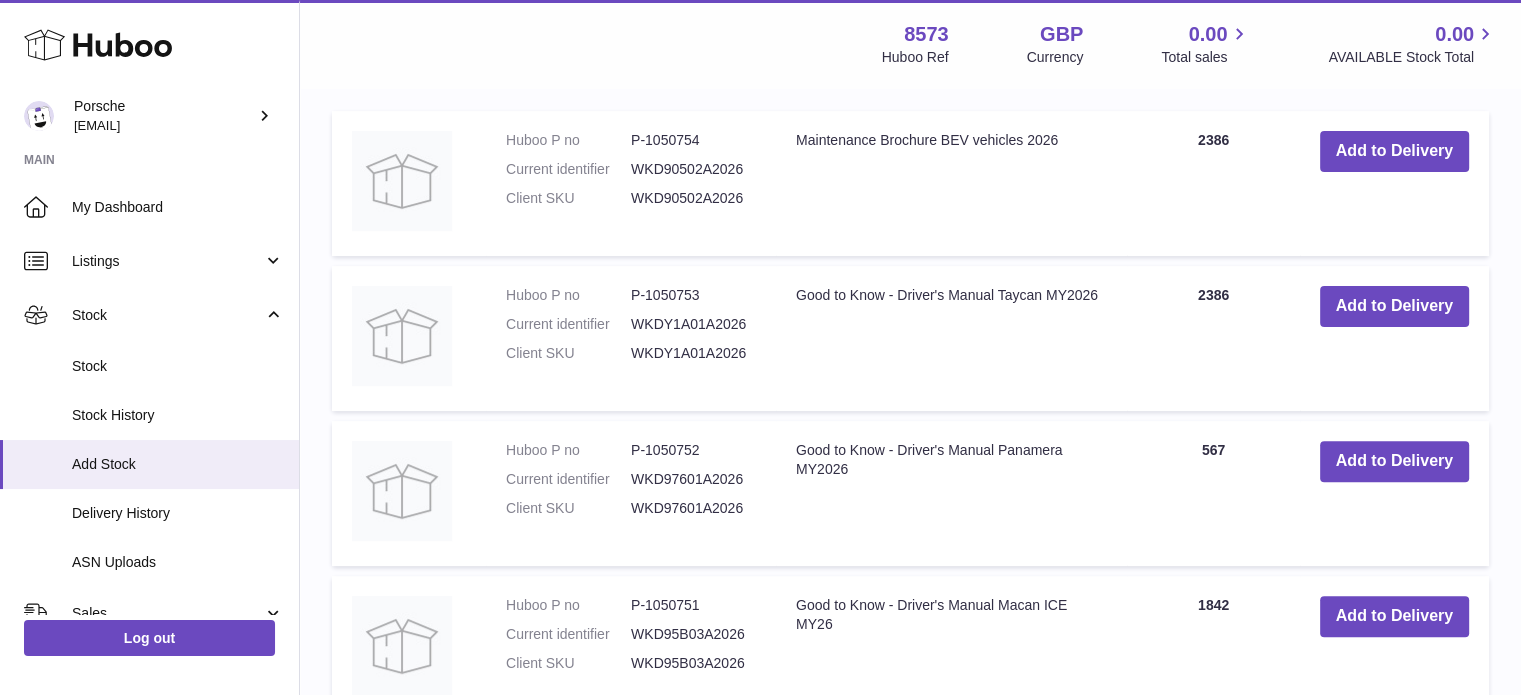 scroll, scrollTop: 1000, scrollLeft: 0, axis: vertical 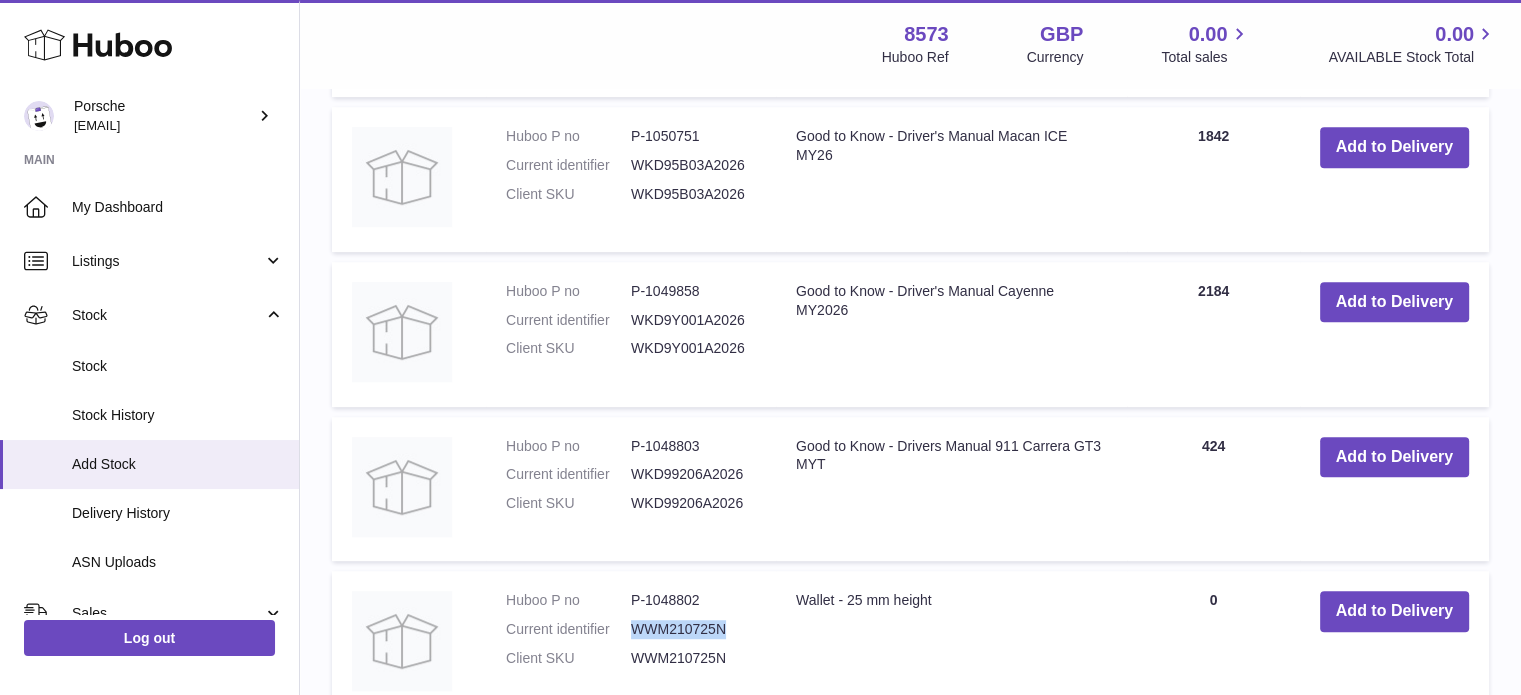 drag, startPoint x: 633, startPoint y: 623, endPoint x: 724, endPoint y: 623, distance: 91 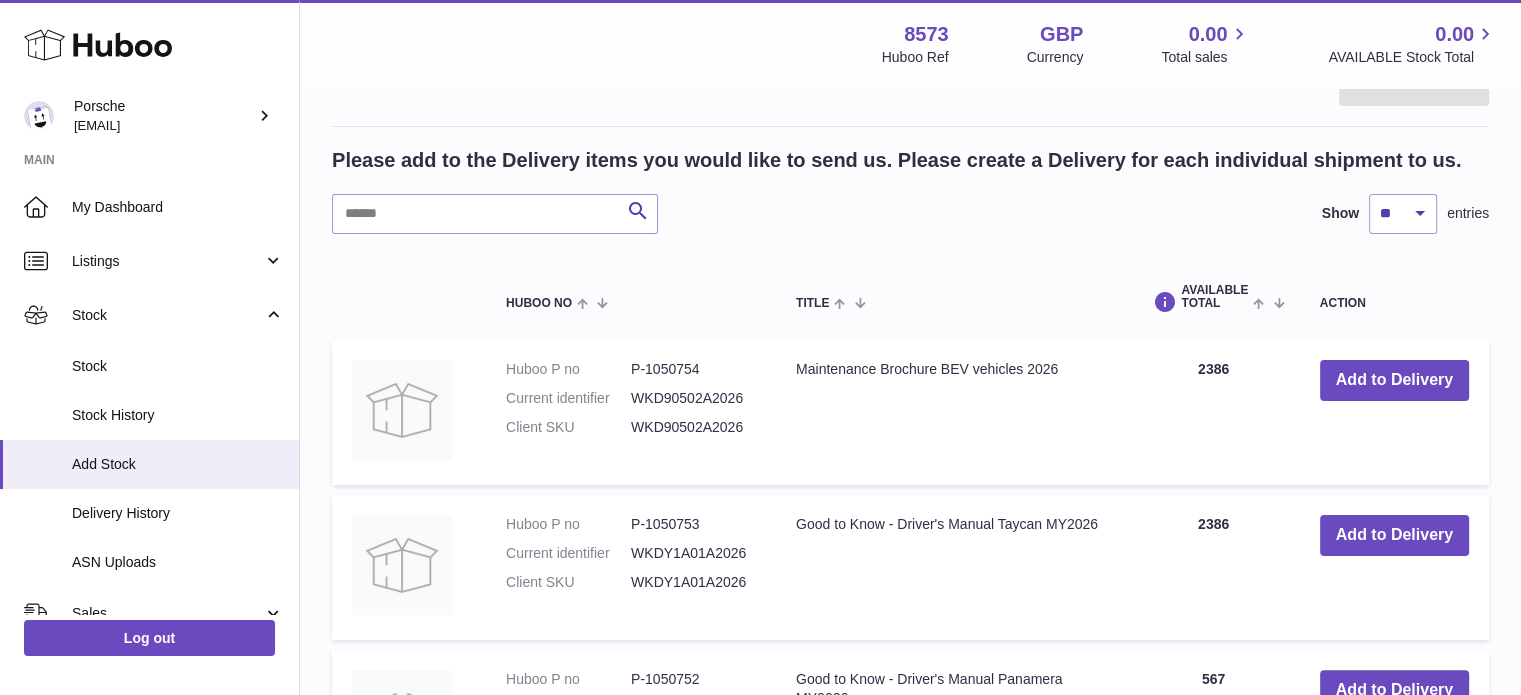 scroll, scrollTop: 300, scrollLeft: 0, axis: vertical 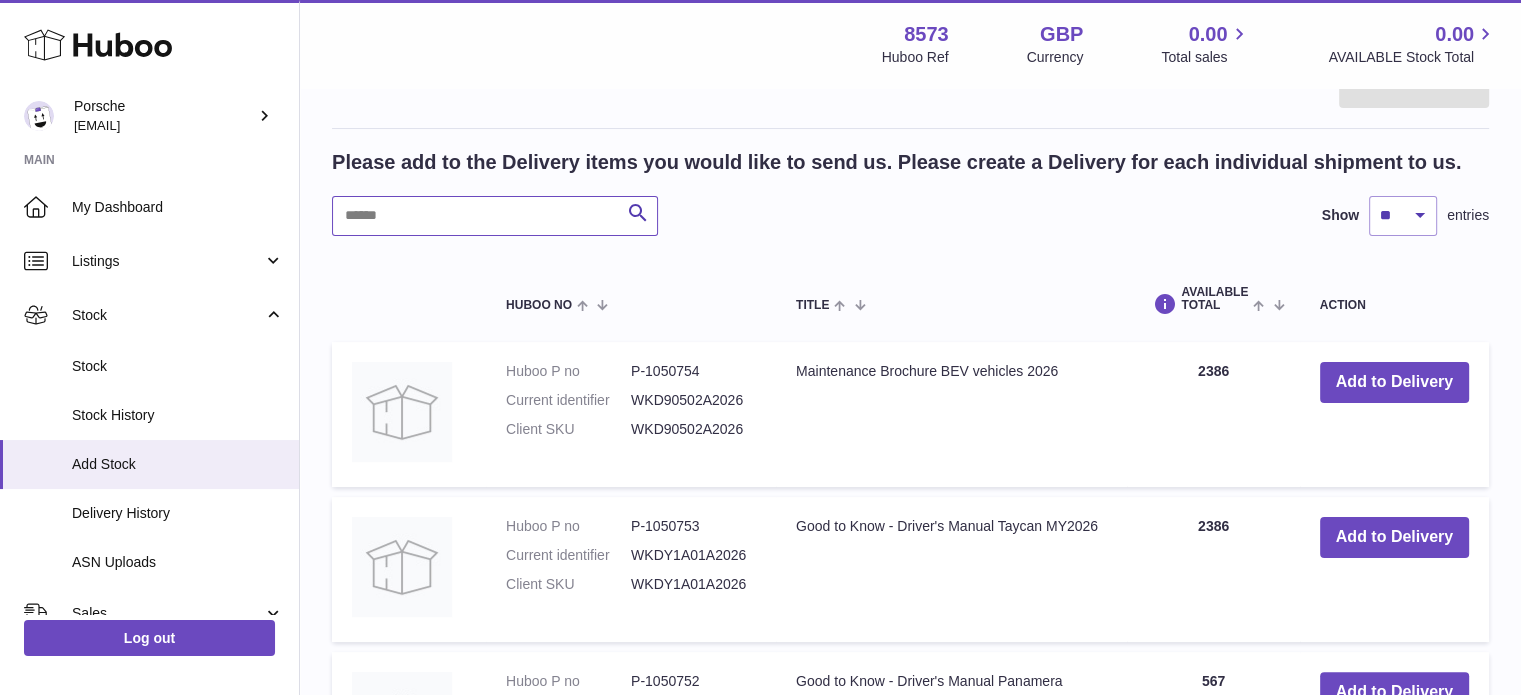 click at bounding box center (495, 216) 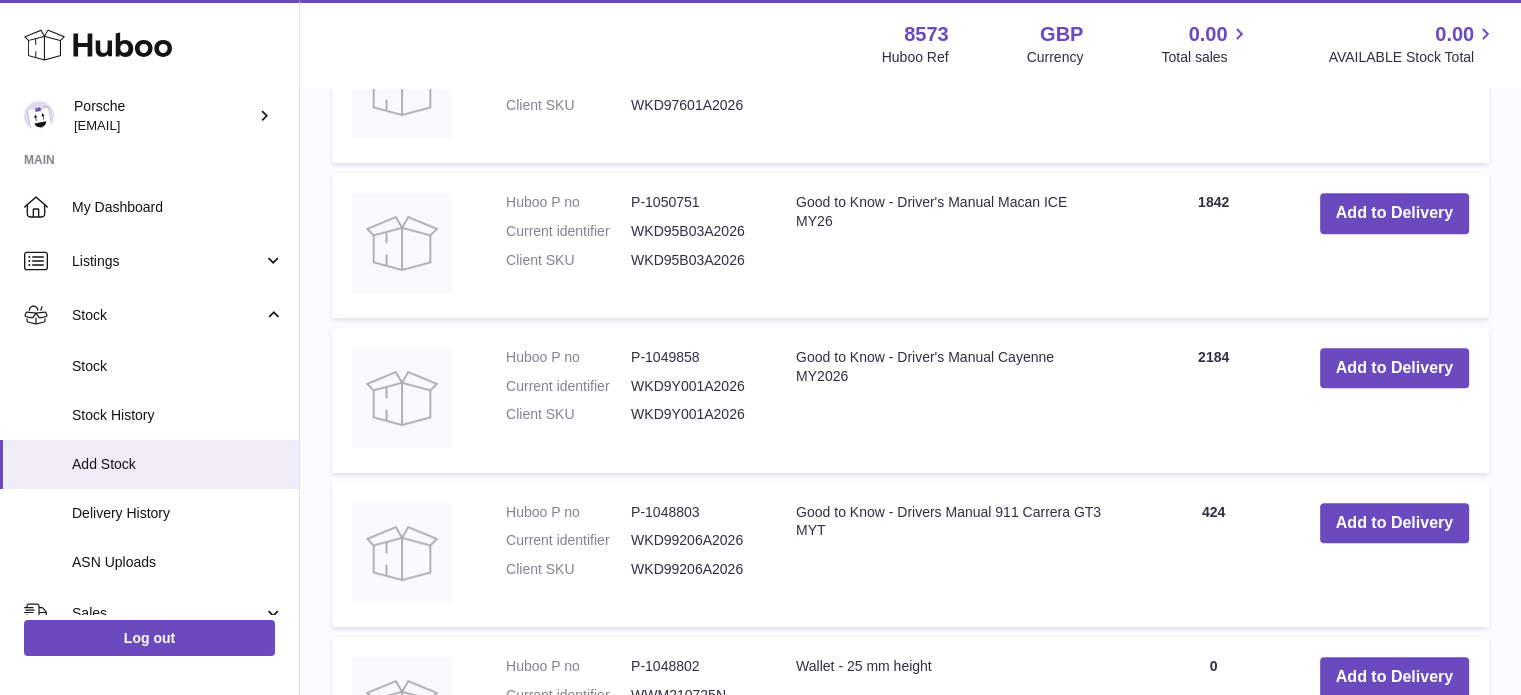 scroll, scrollTop: 1100, scrollLeft: 0, axis: vertical 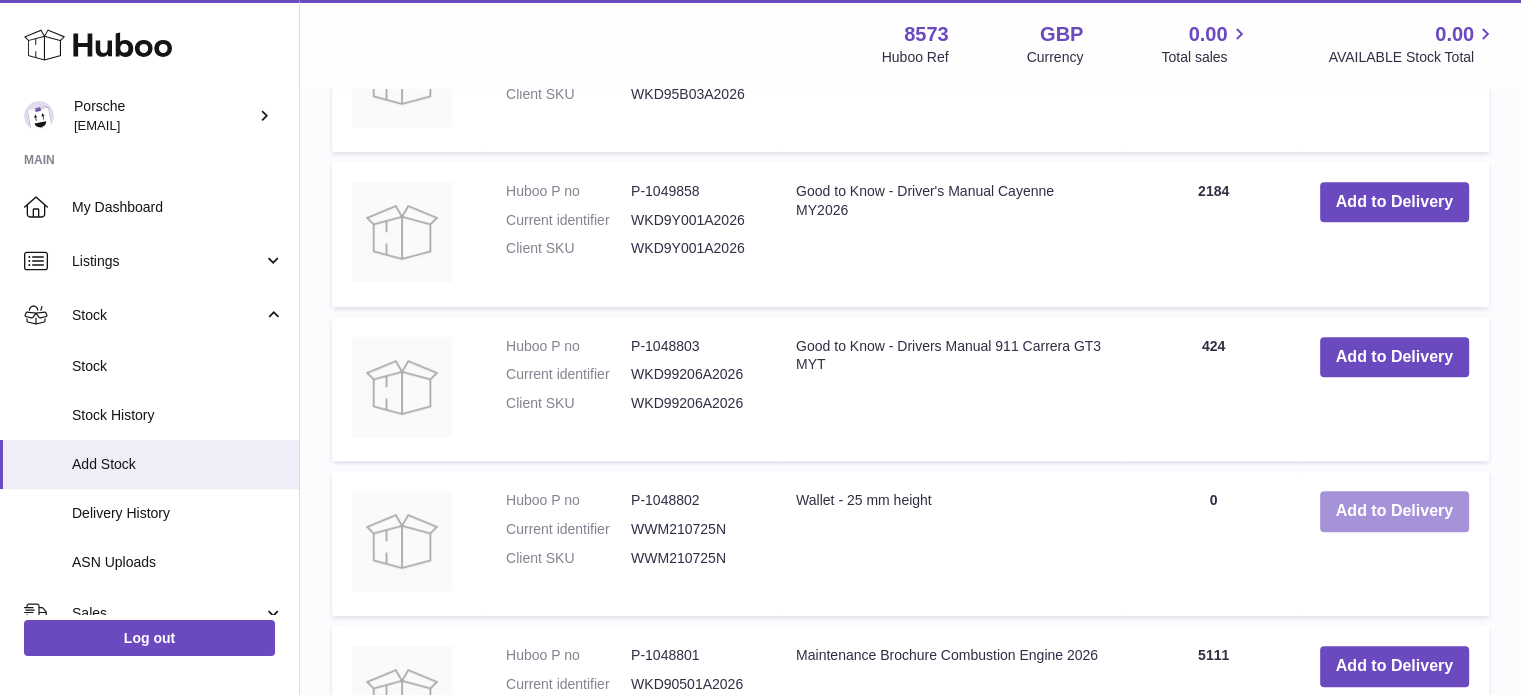 type on "**********" 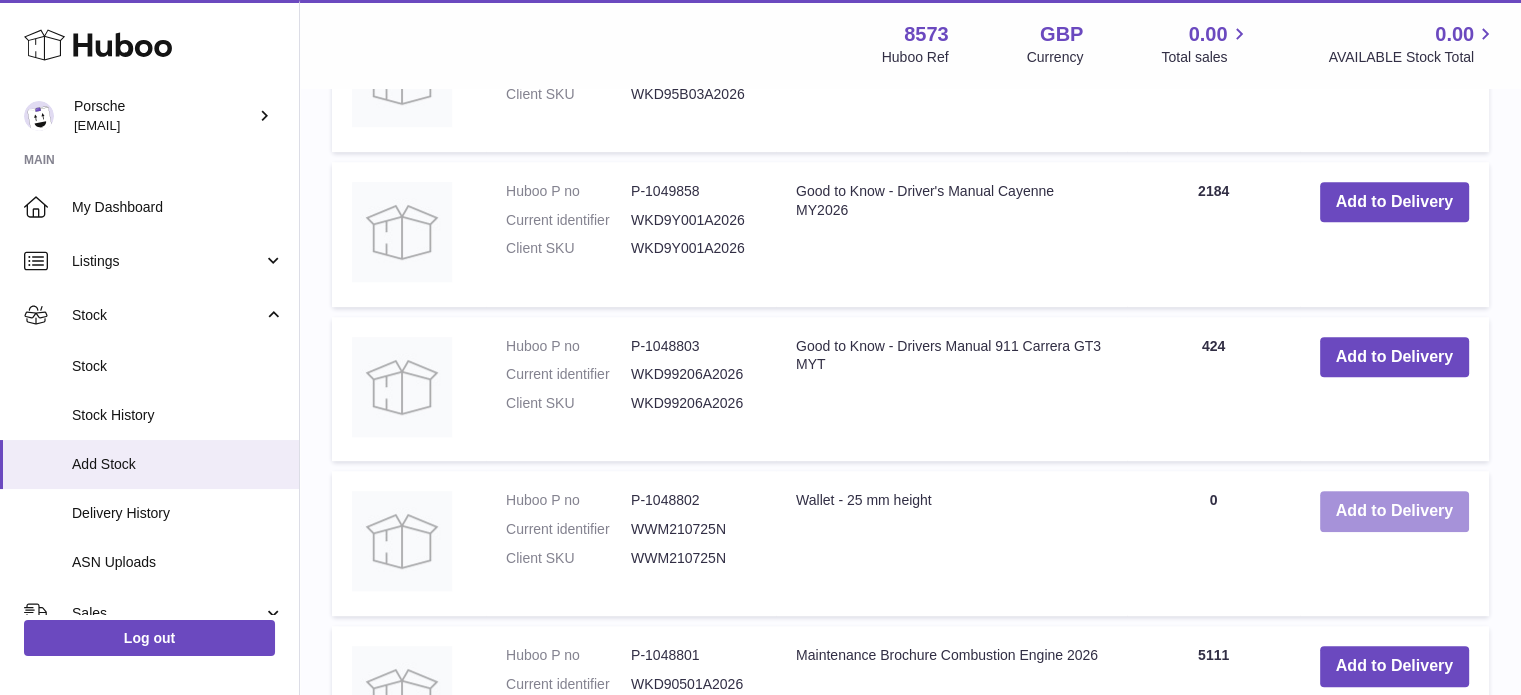 click on "Add to Delivery" at bounding box center [1394, 511] 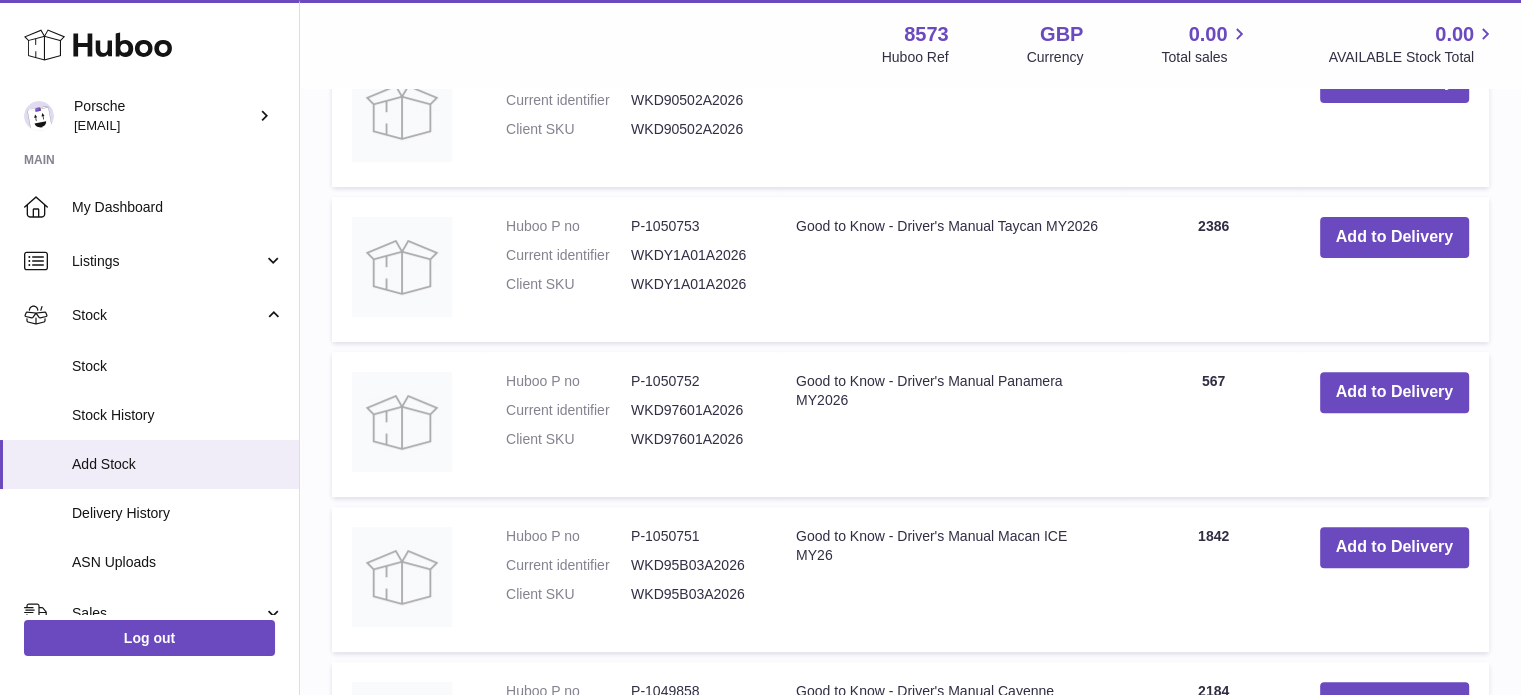 scroll, scrollTop: 0, scrollLeft: 0, axis: both 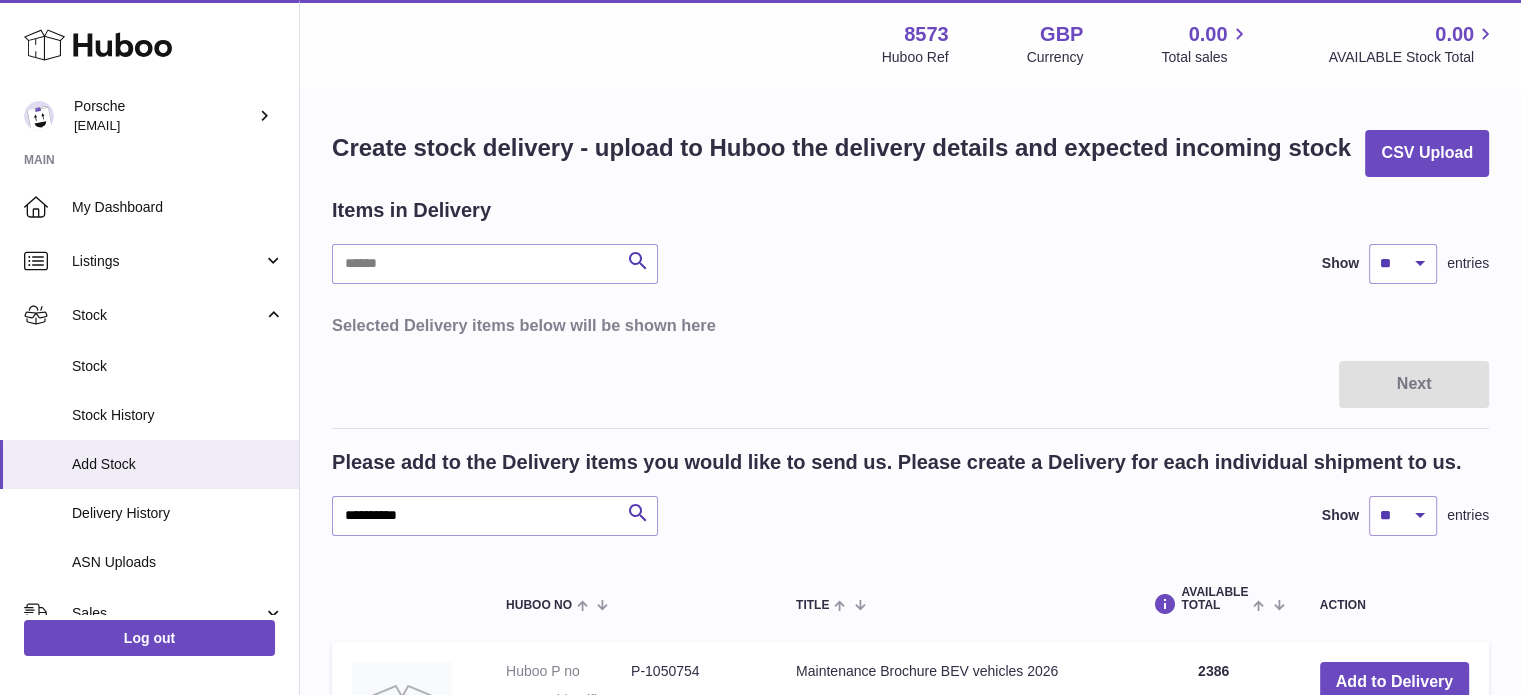 click on "Next" at bounding box center [910, 384] 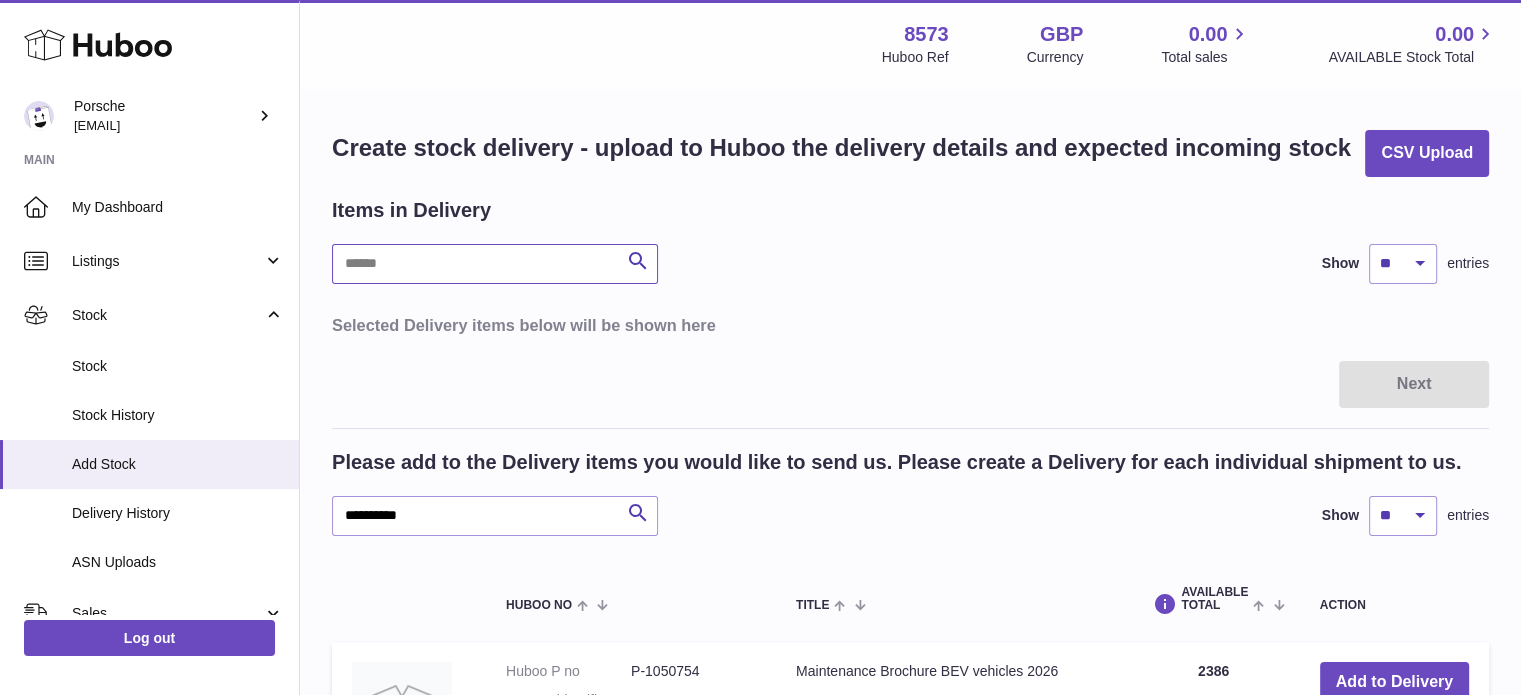 click at bounding box center [495, 264] 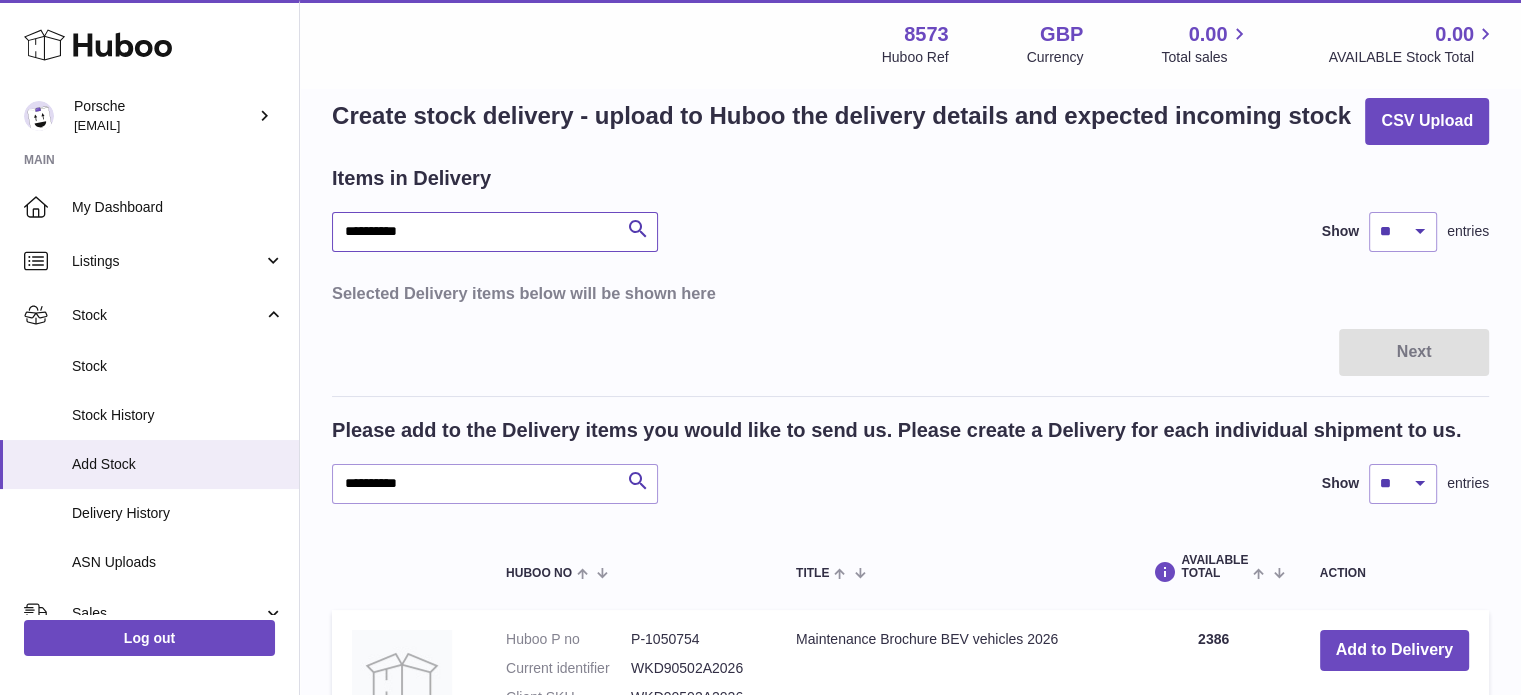scroll, scrollTop: 0, scrollLeft: 0, axis: both 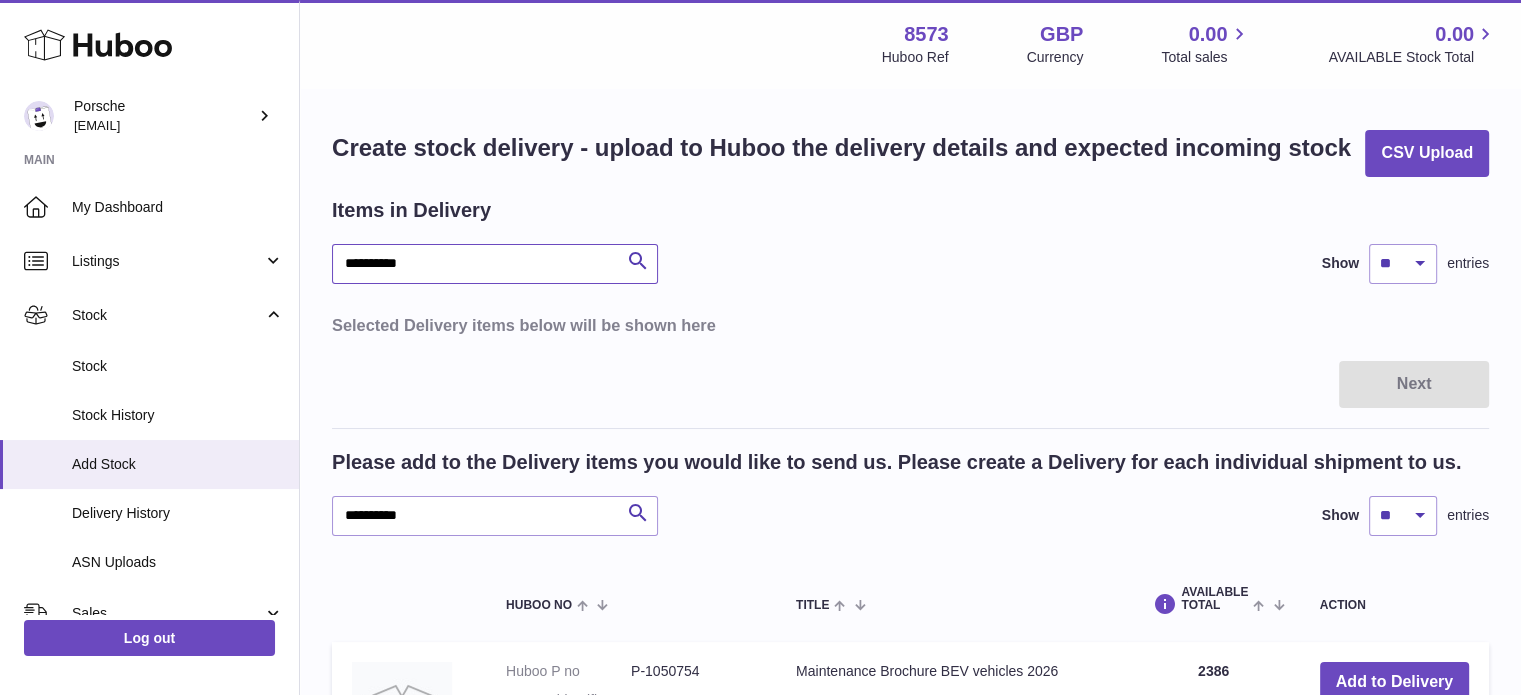type on "**********" 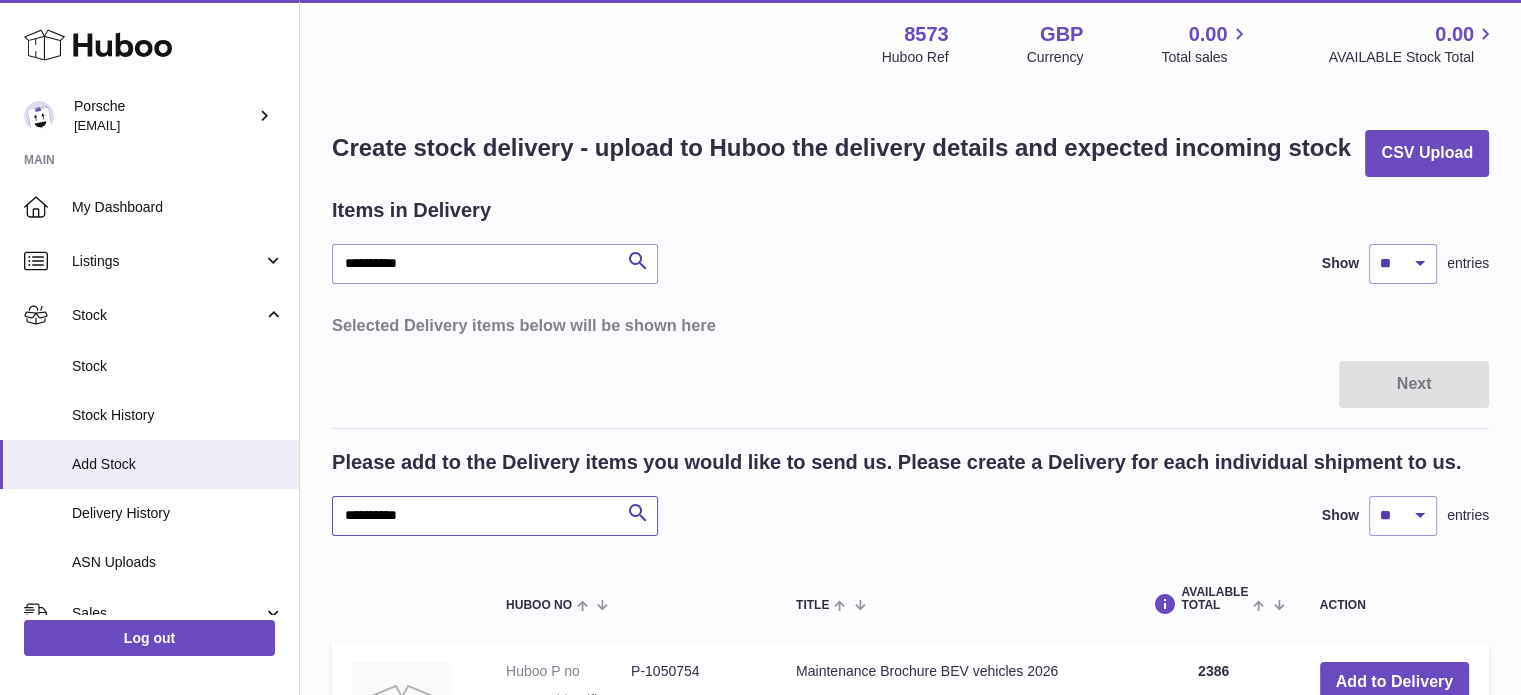drag, startPoint x: 464, startPoint y: 505, endPoint x: 298, endPoint y: 507, distance: 166.01205 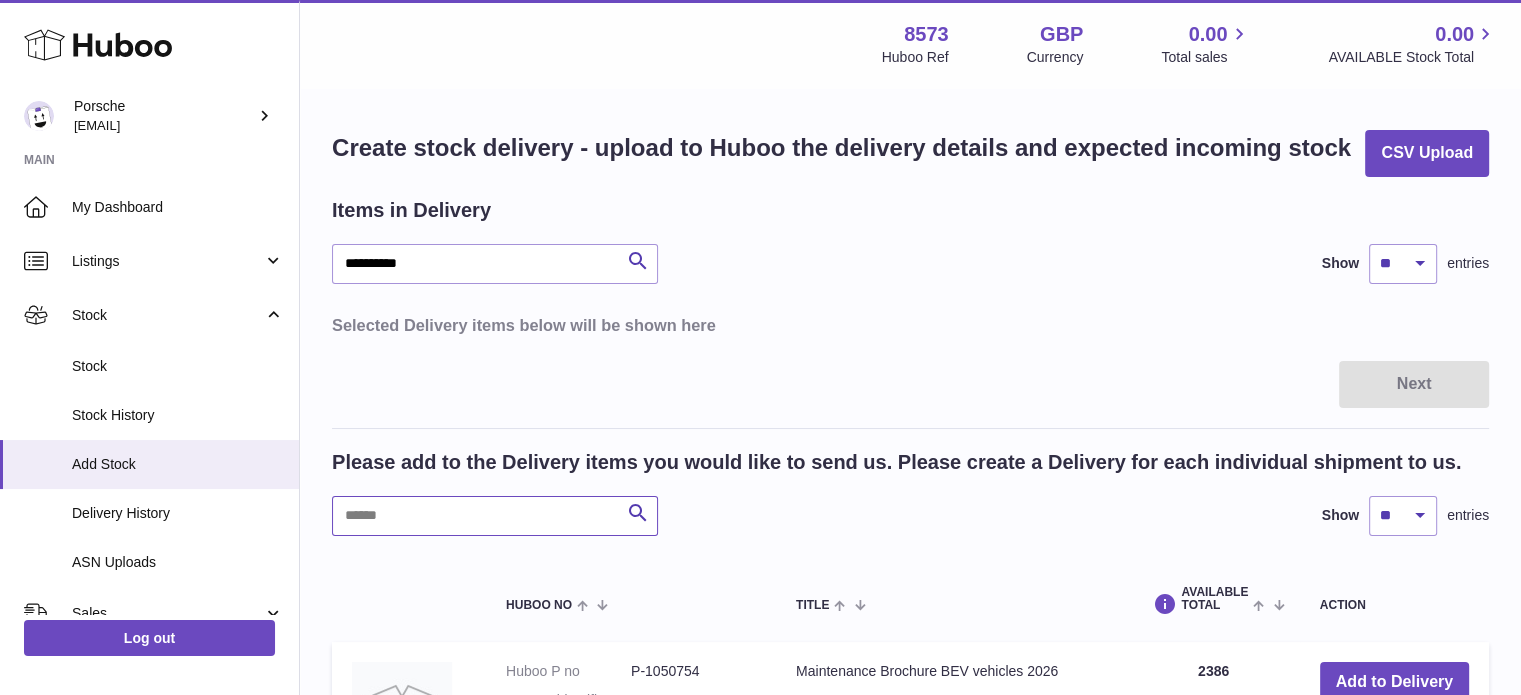 type 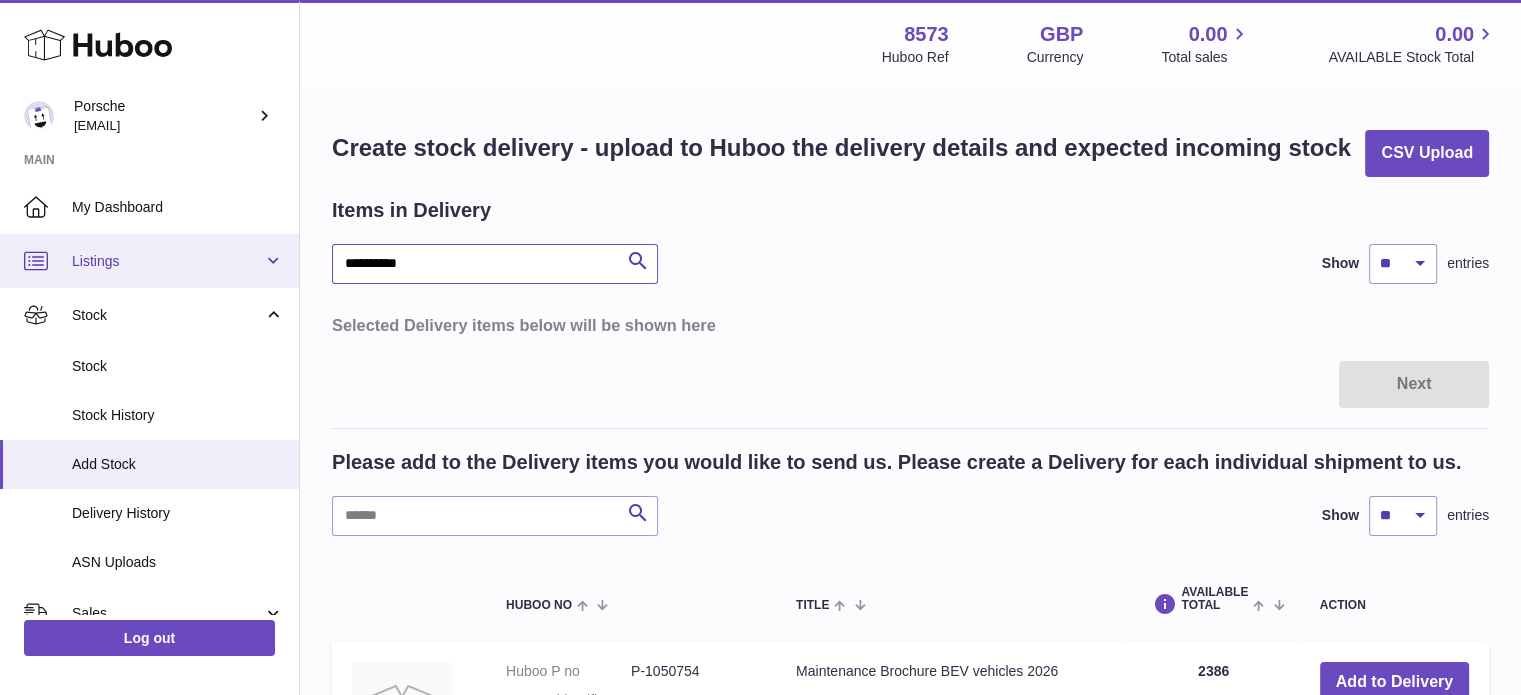 drag, startPoint x: 505, startPoint y: 267, endPoint x: 252, endPoint y: 281, distance: 253.38705 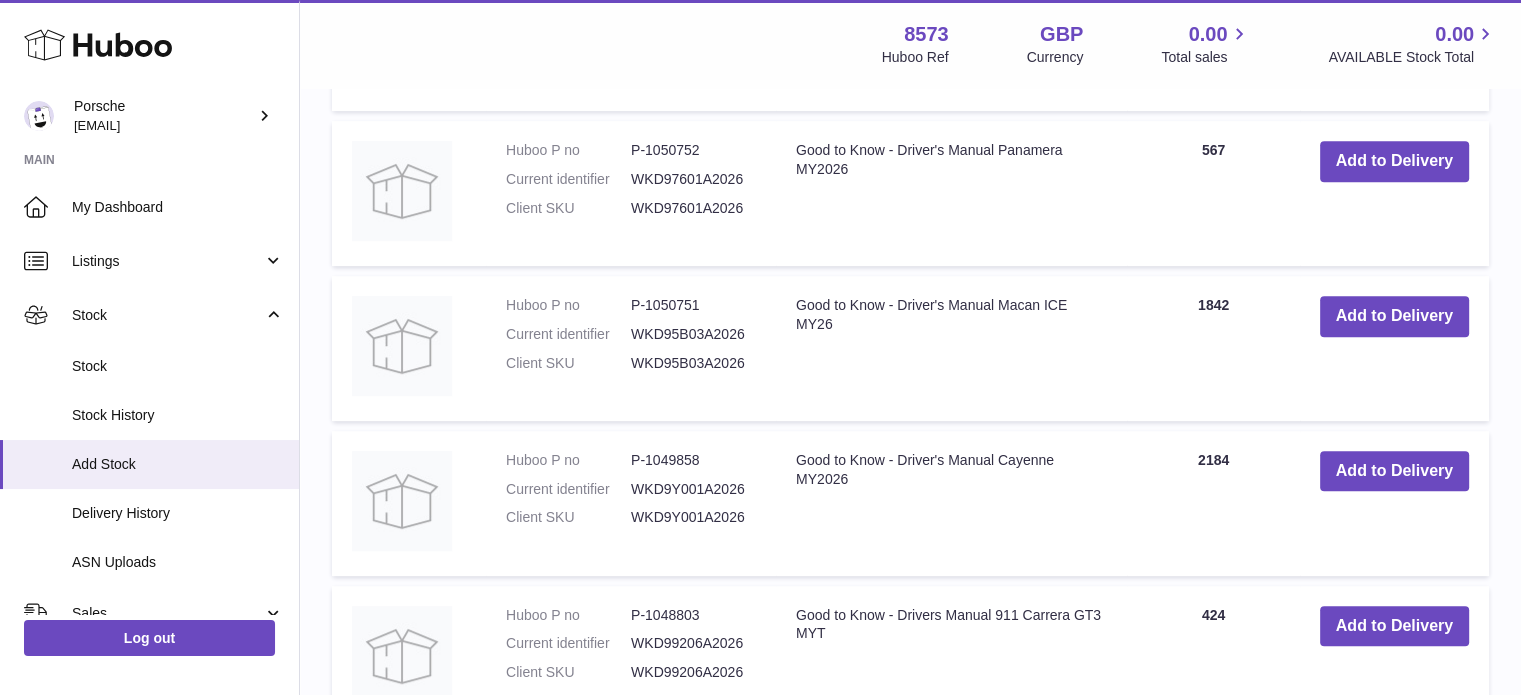 scroll, scrollTop: 1100, scrollLeft: 0, axis: vertical 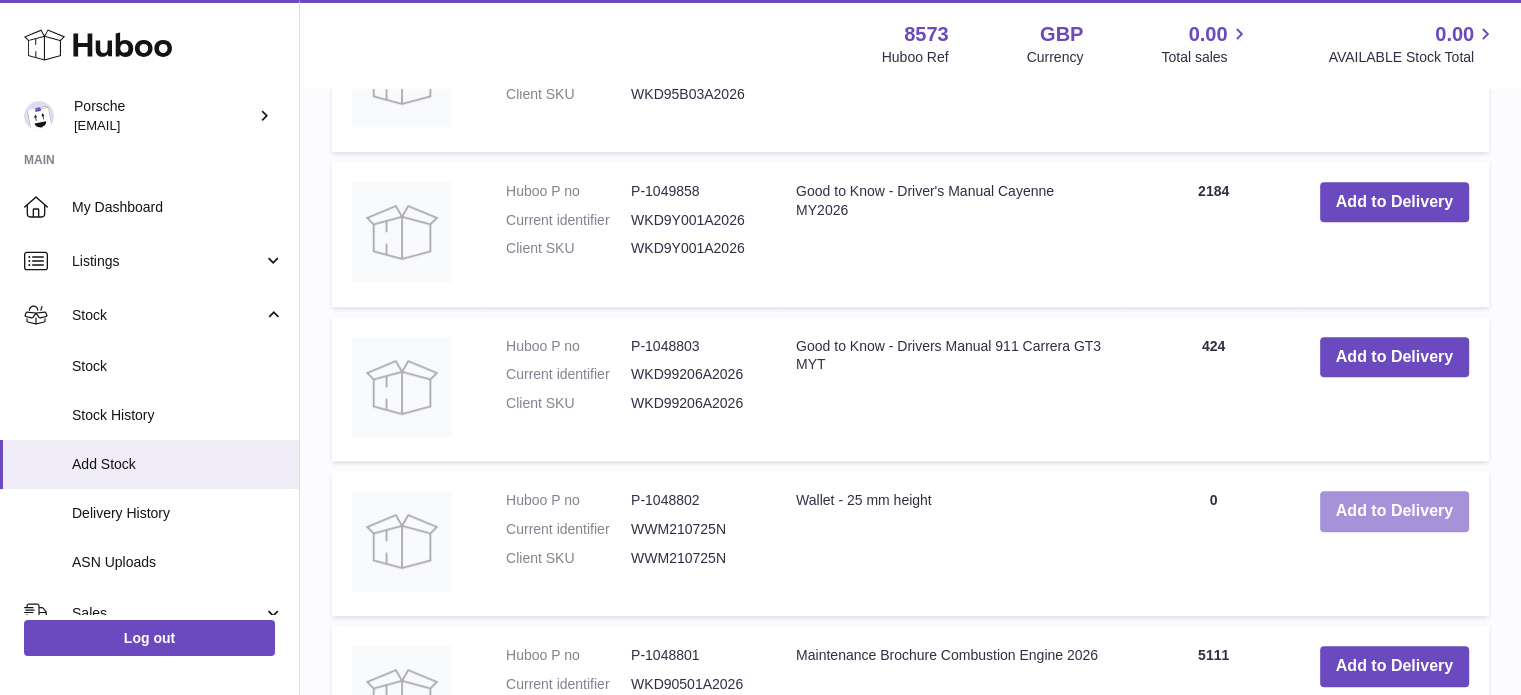 type 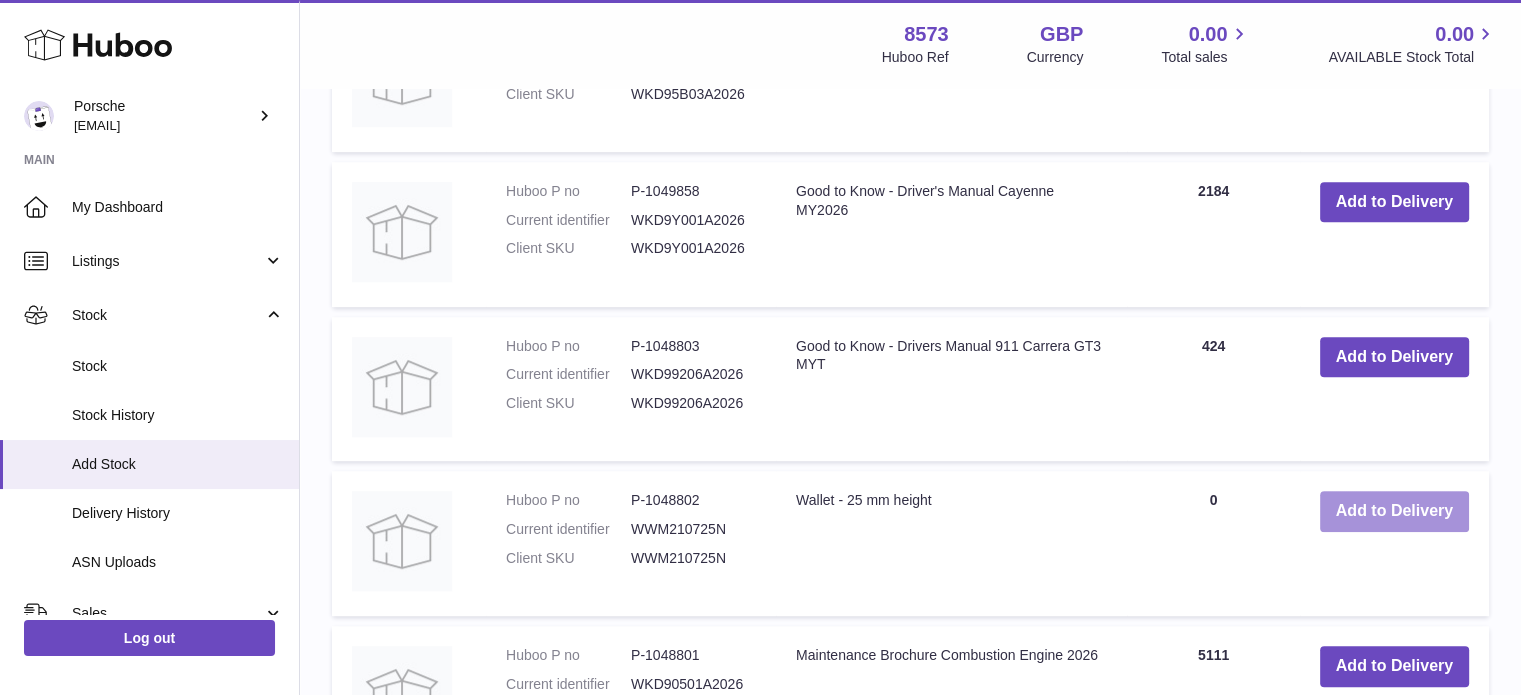 click on "Add to Delivery" at bounding box center [1394, 511] 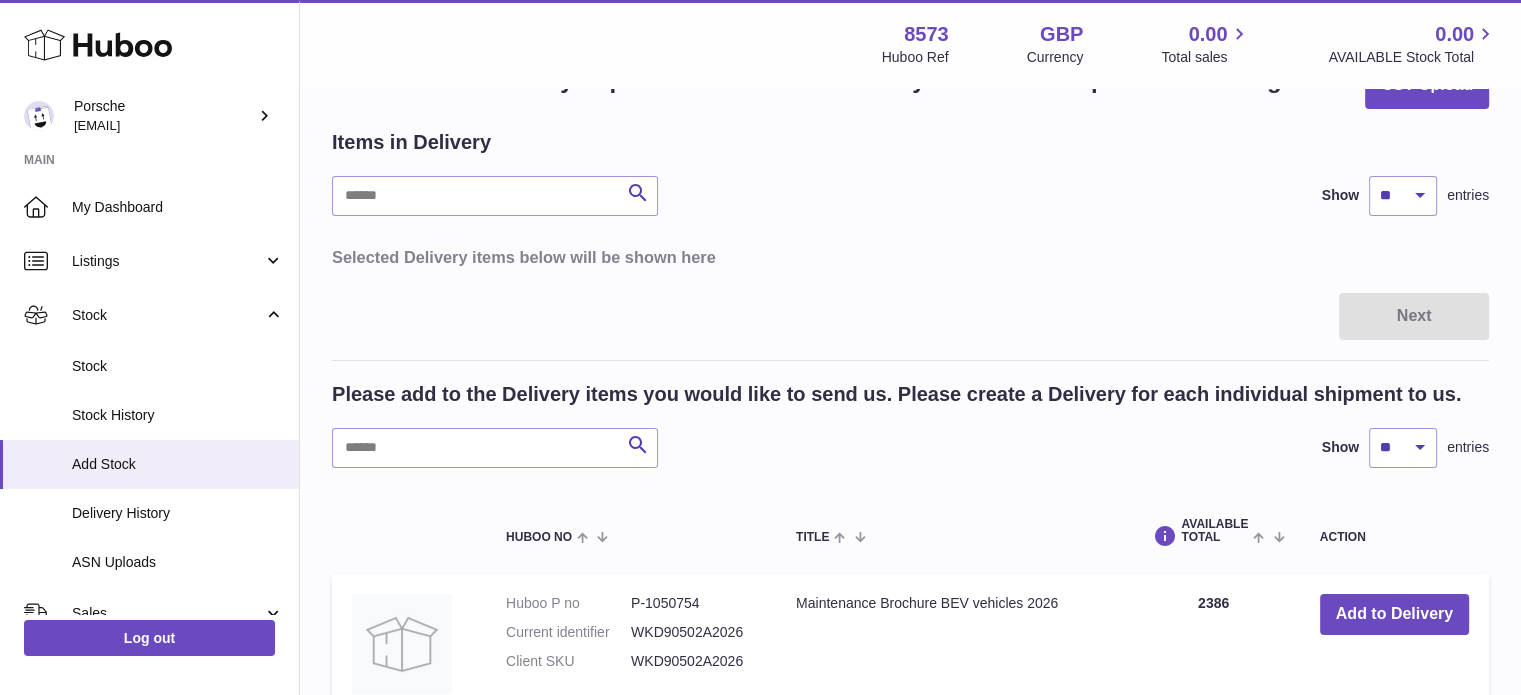 scroll, scrollTop: 100, scrollLeft: 0, axis: vertical 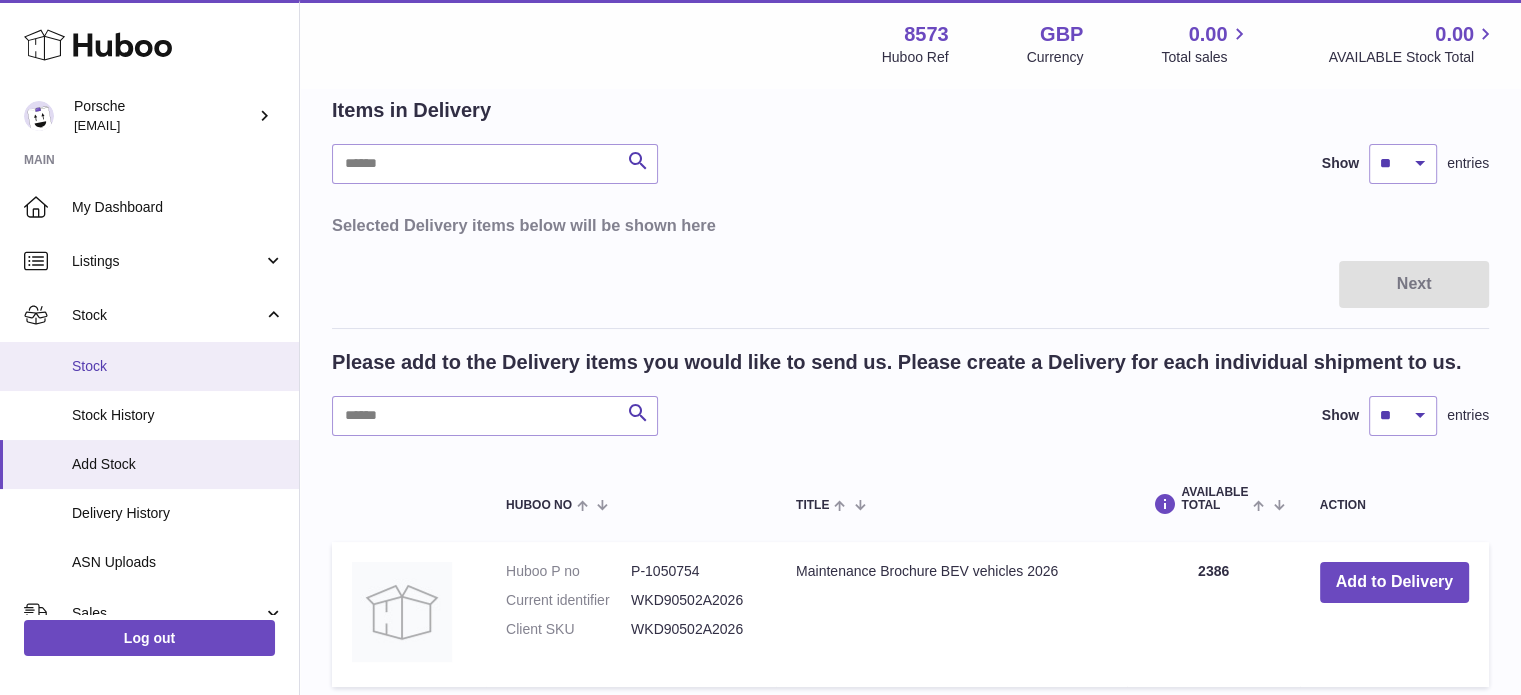 click on "Stock" at bounding box center [178, 366] 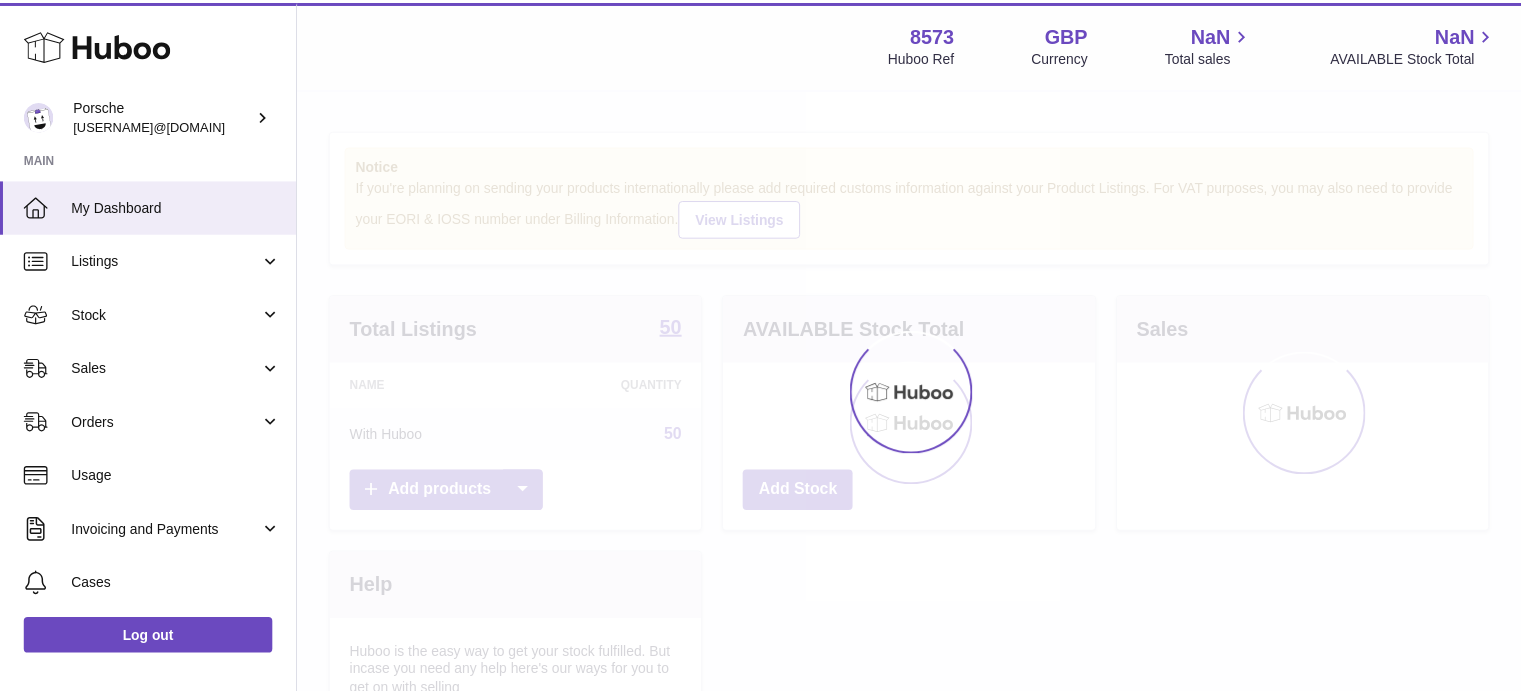 scroll, scrollTop: 0, scrollLeft: 0, axis: both 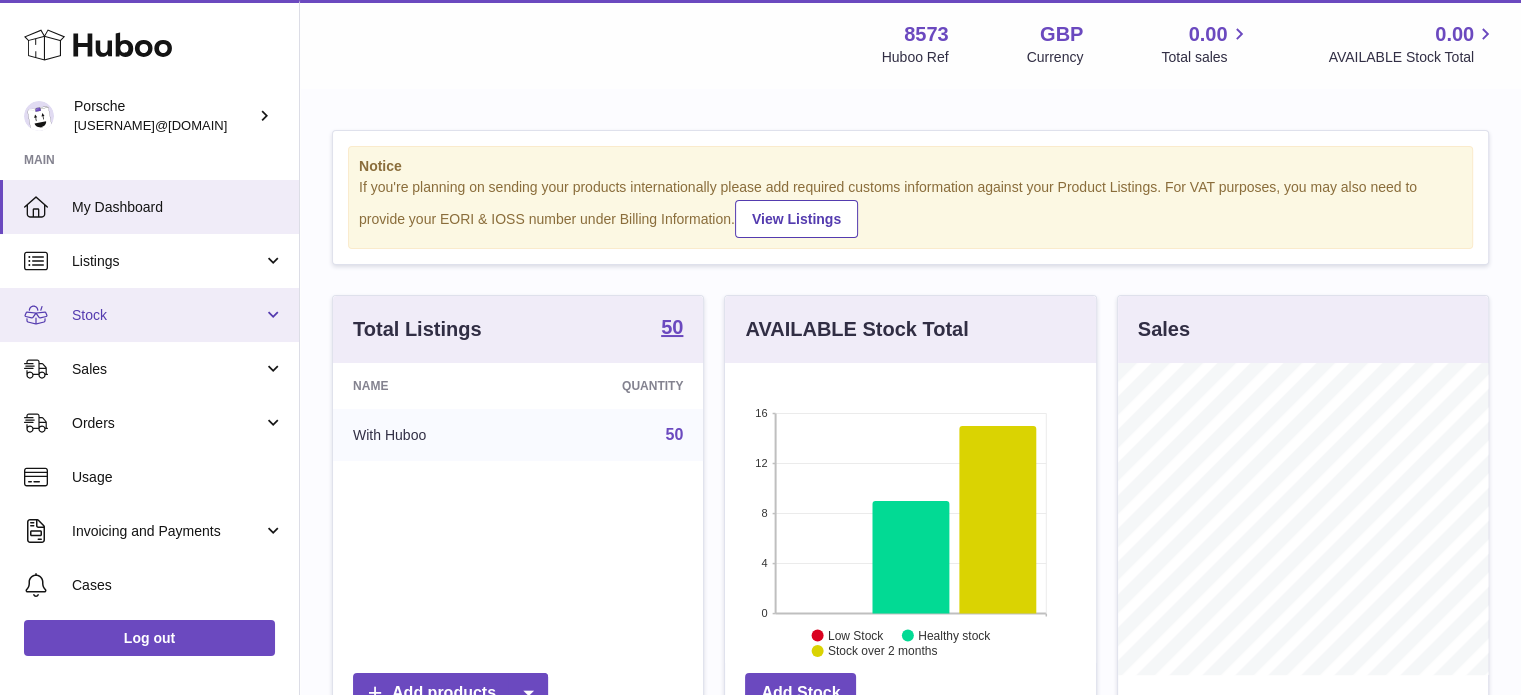 click on "Stock" at bounding box center [167, 315] 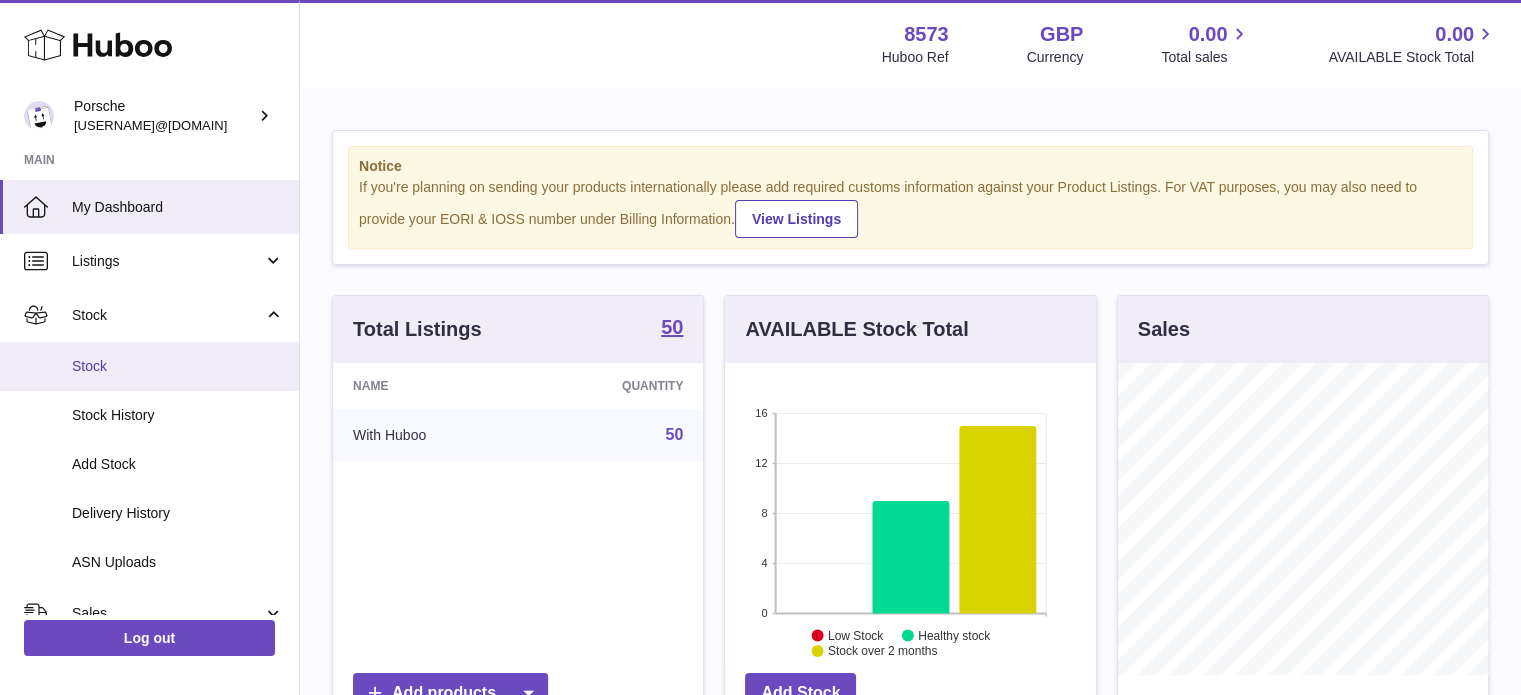 click on "Stock" at bounding box center [178, 366] 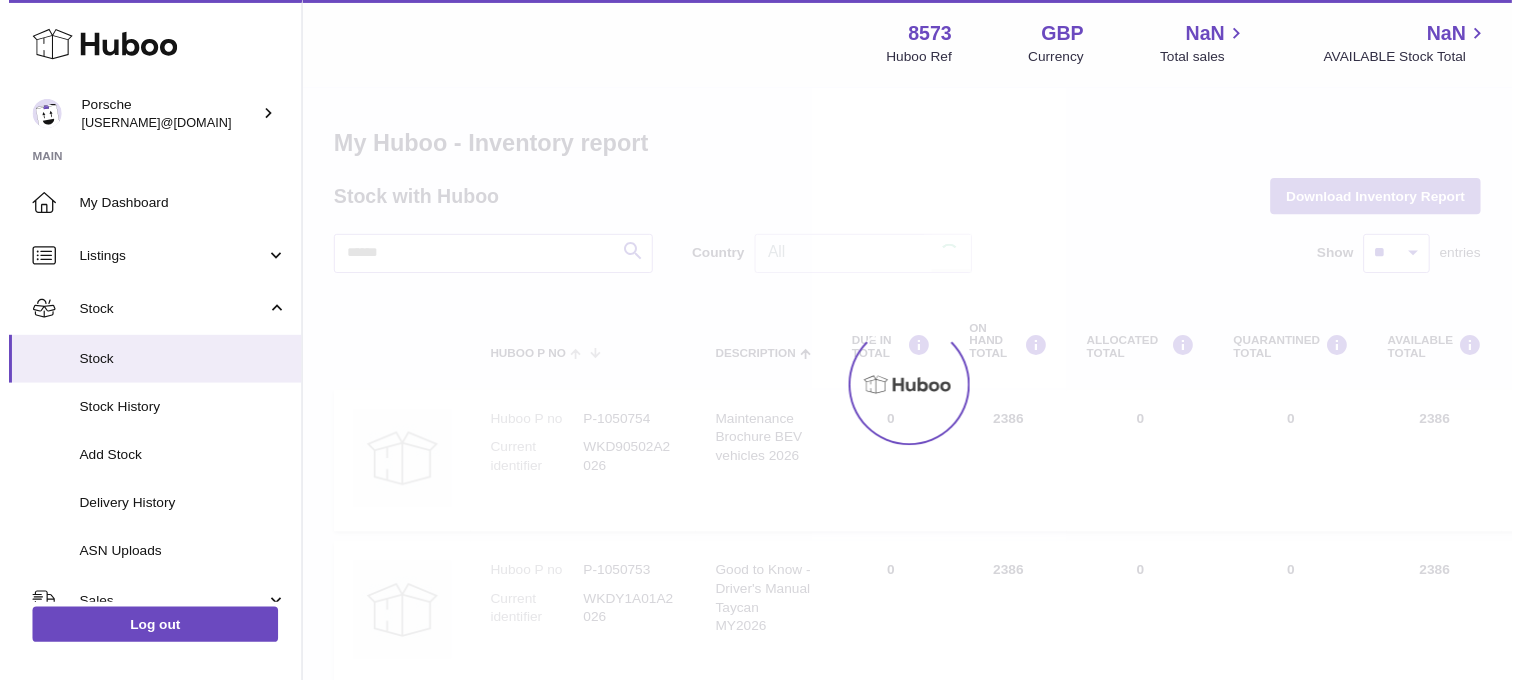scroll, scrollTop: 0, scrollLeft: 0, axis: both 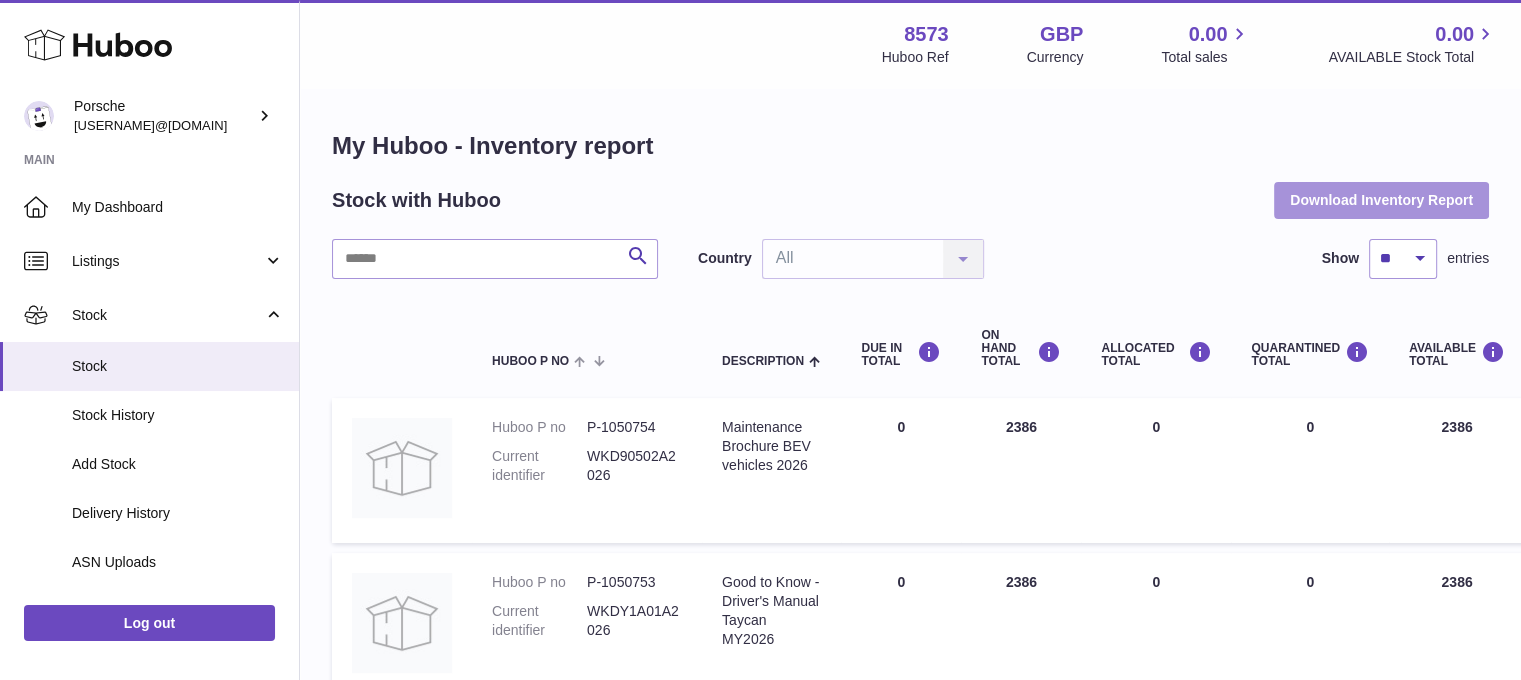 click on "Download Inventory Report" at bounding box center (1381, 200) 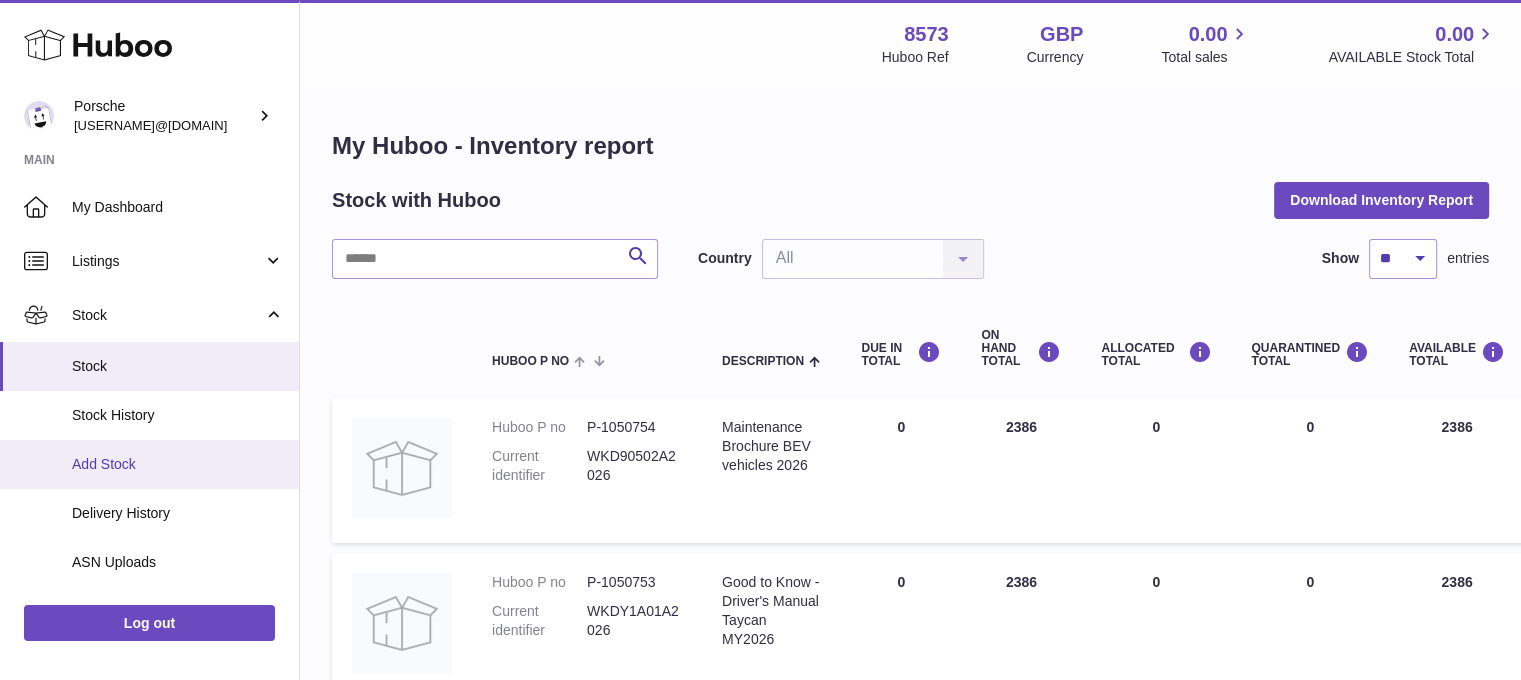 click on "Add Stock" at bounding box center [178, 464] 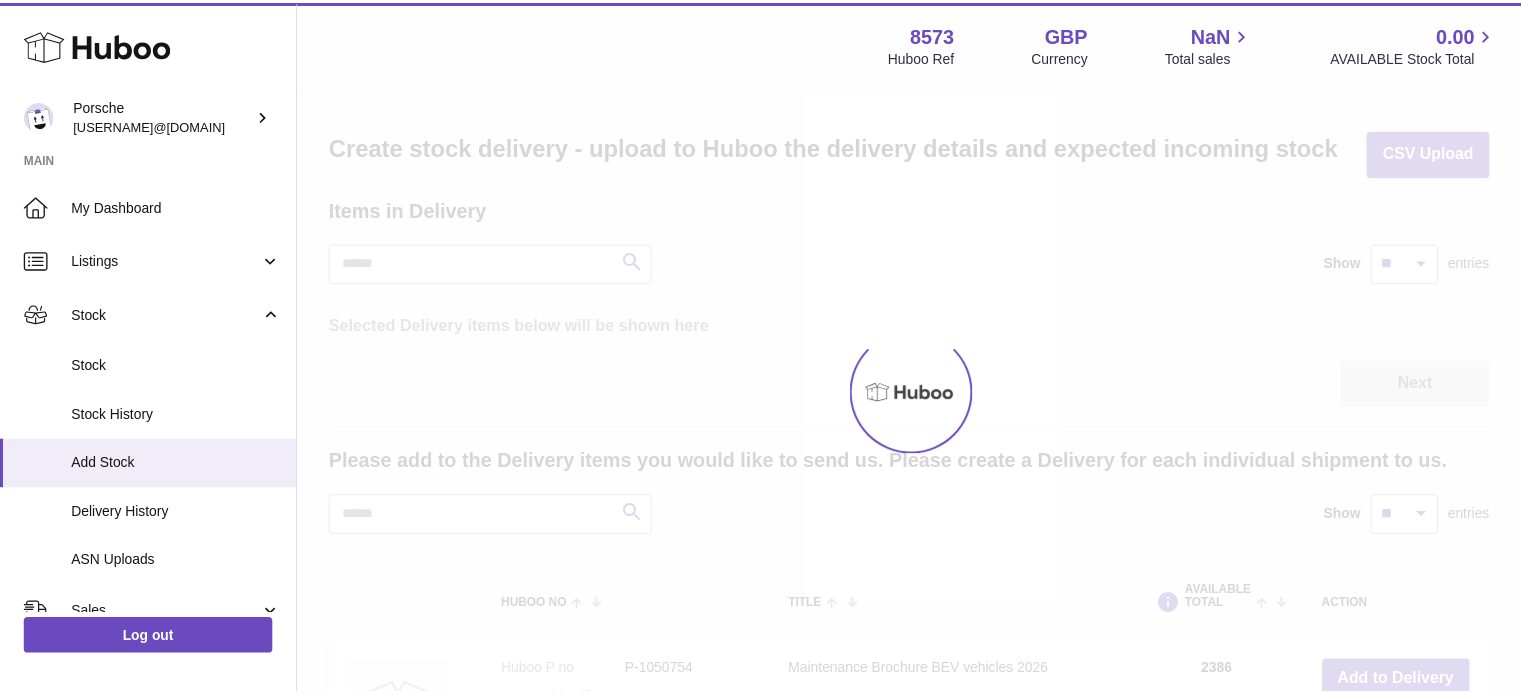 scroll, scrollTop: 0, scrollLeft: 0, axis: both 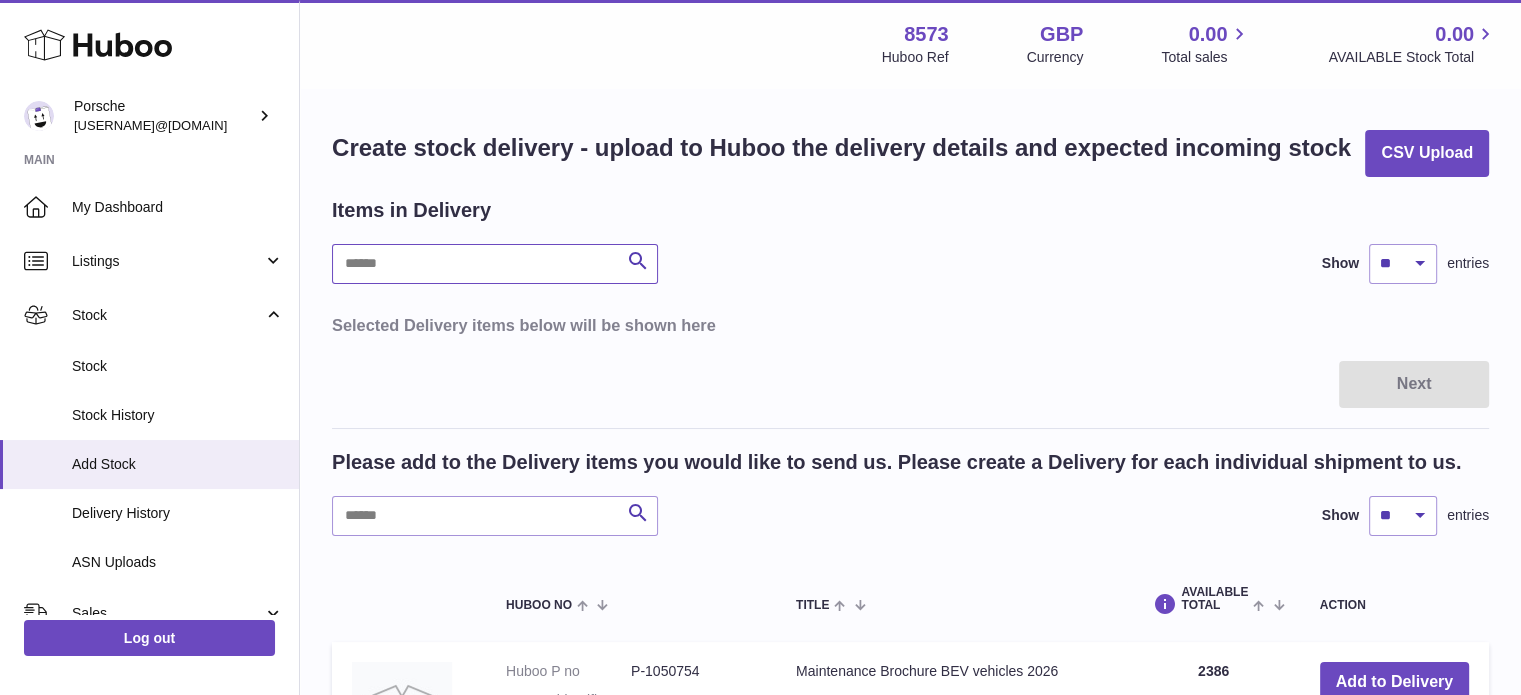 click at bounding box center [495, 264] 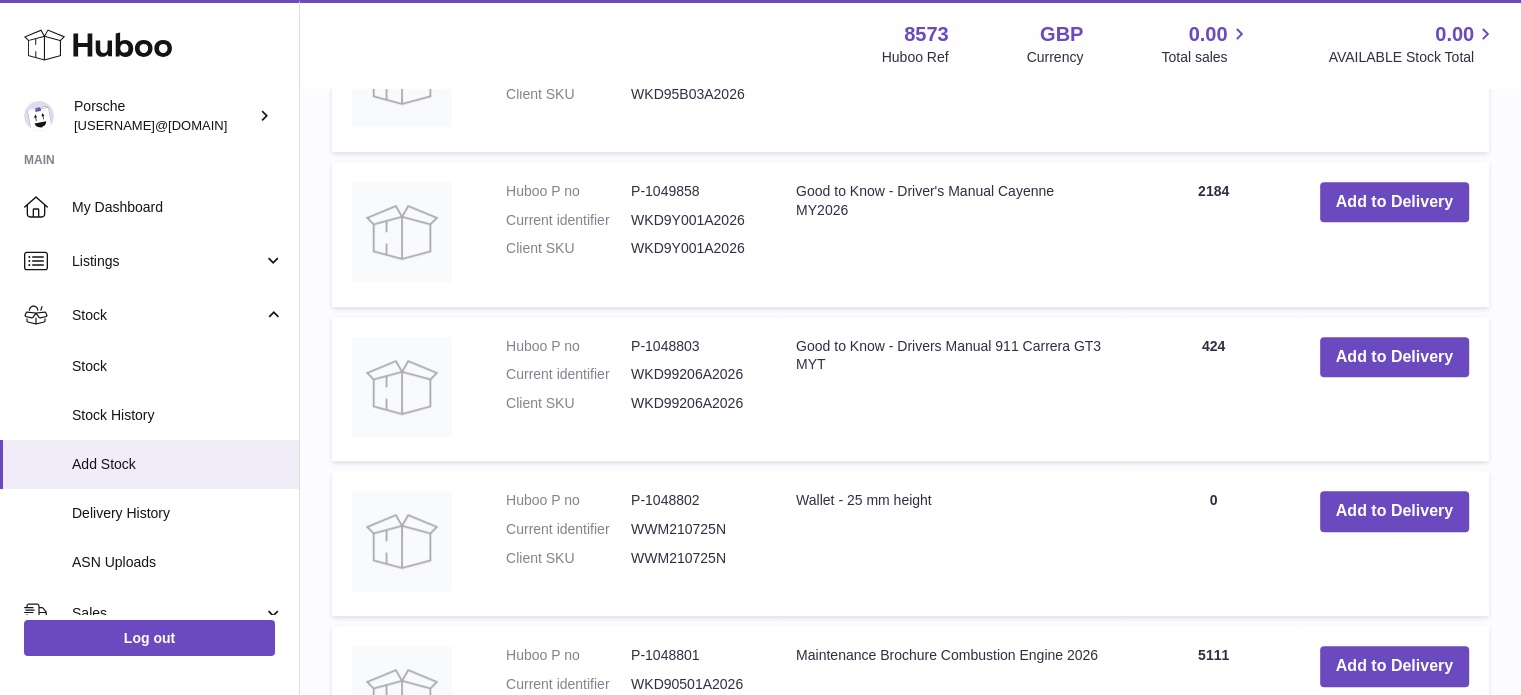 scroll, scrollTop: 1200, scrollLeft: 0, axis: vertical 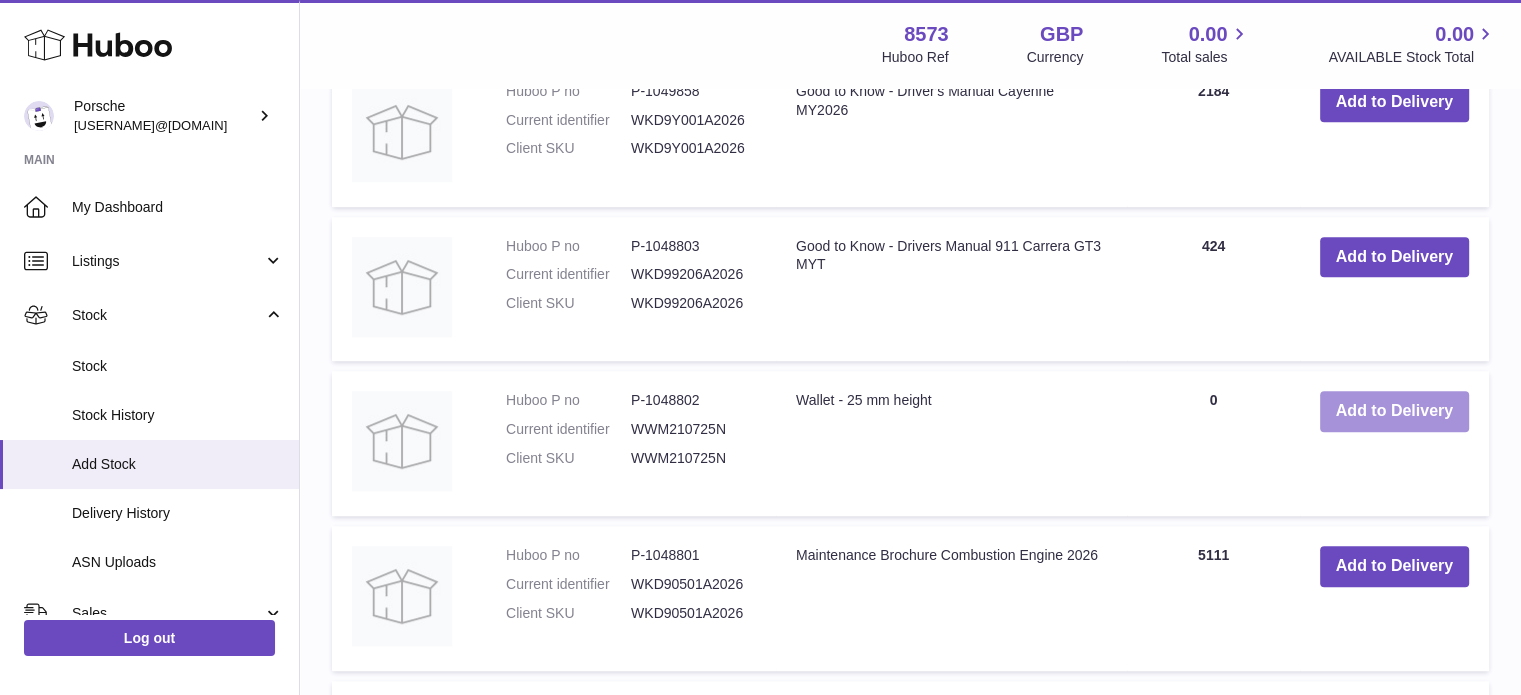 type on "**********" 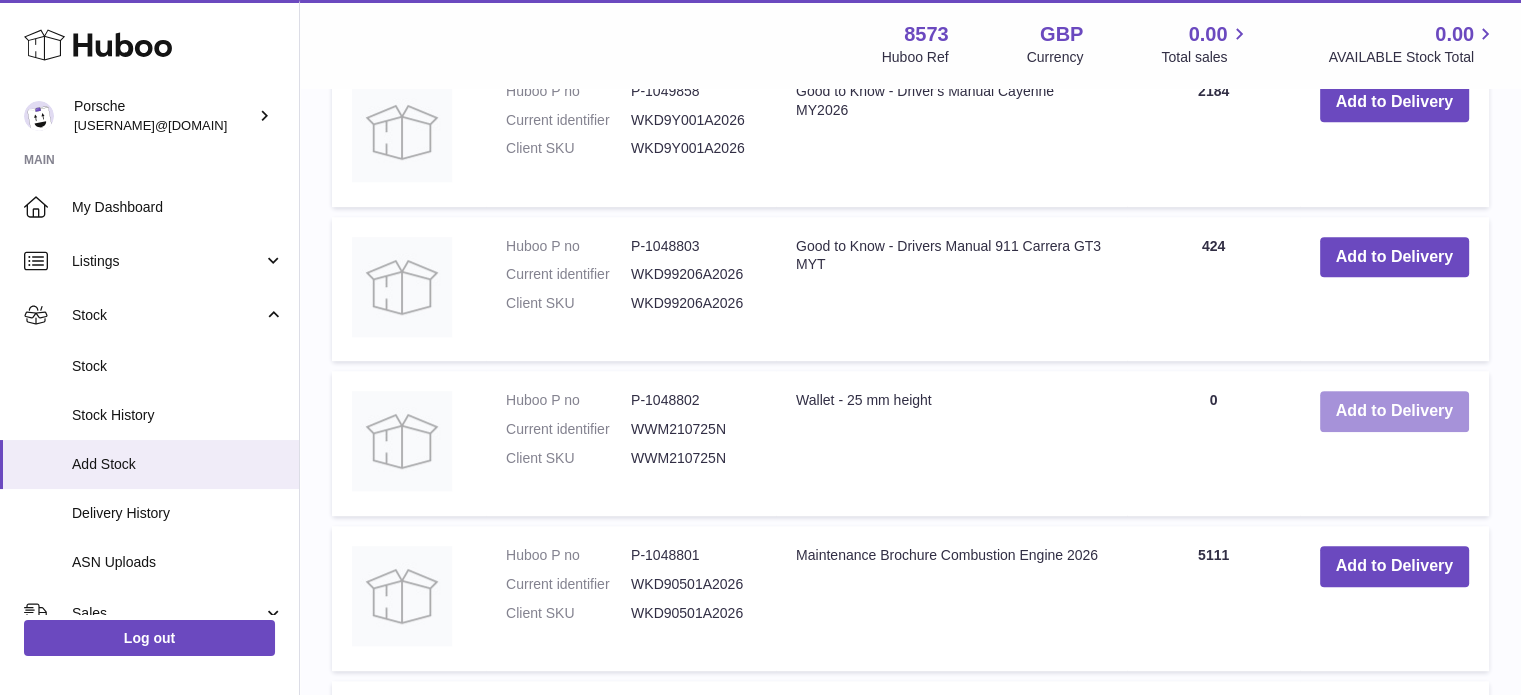 click on "Add to Delivery" at bounding box center (1394, 411) 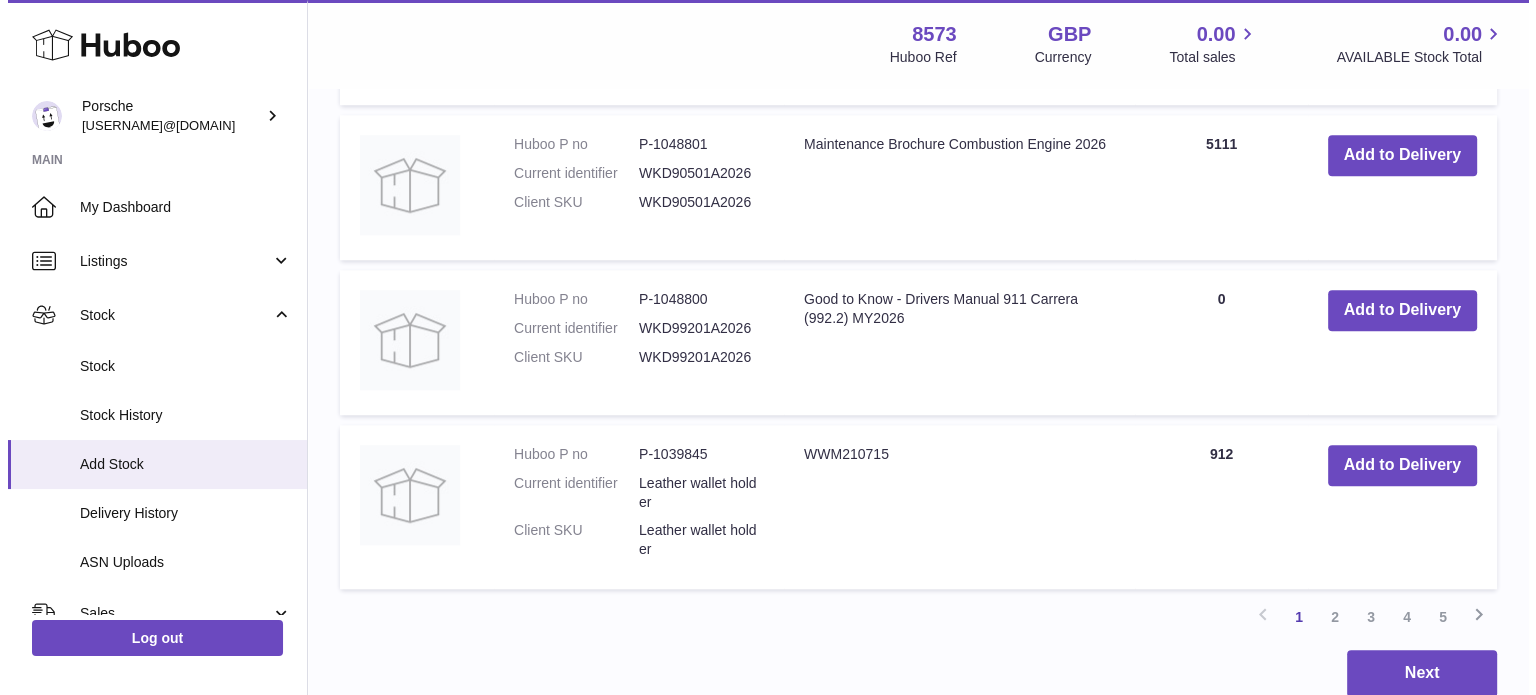 scroll, scrollTop: 1957, scrollLeft: 0, axis: vertical 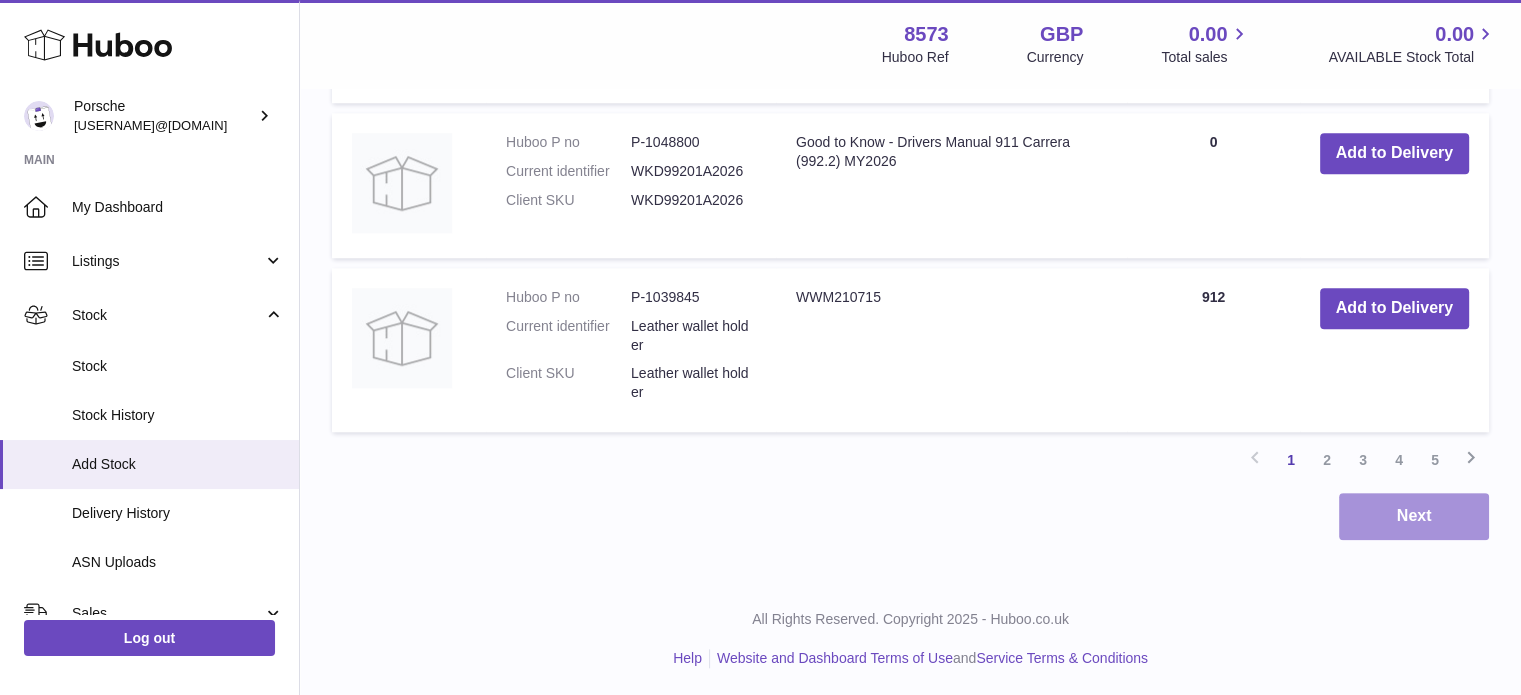 click on "Next" at bounding box center (1414, 516) 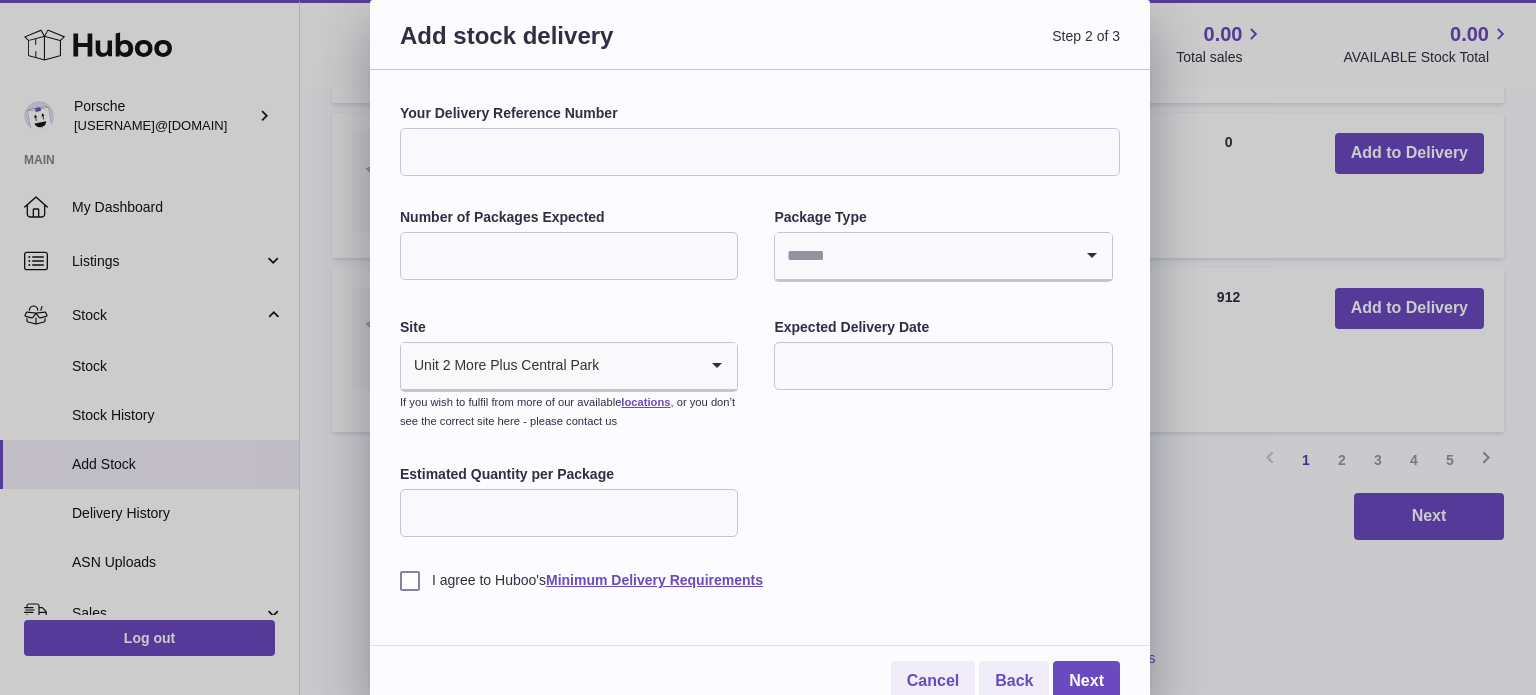 click on "Your Delivery Reference Number" at bounding box center [760, 152] 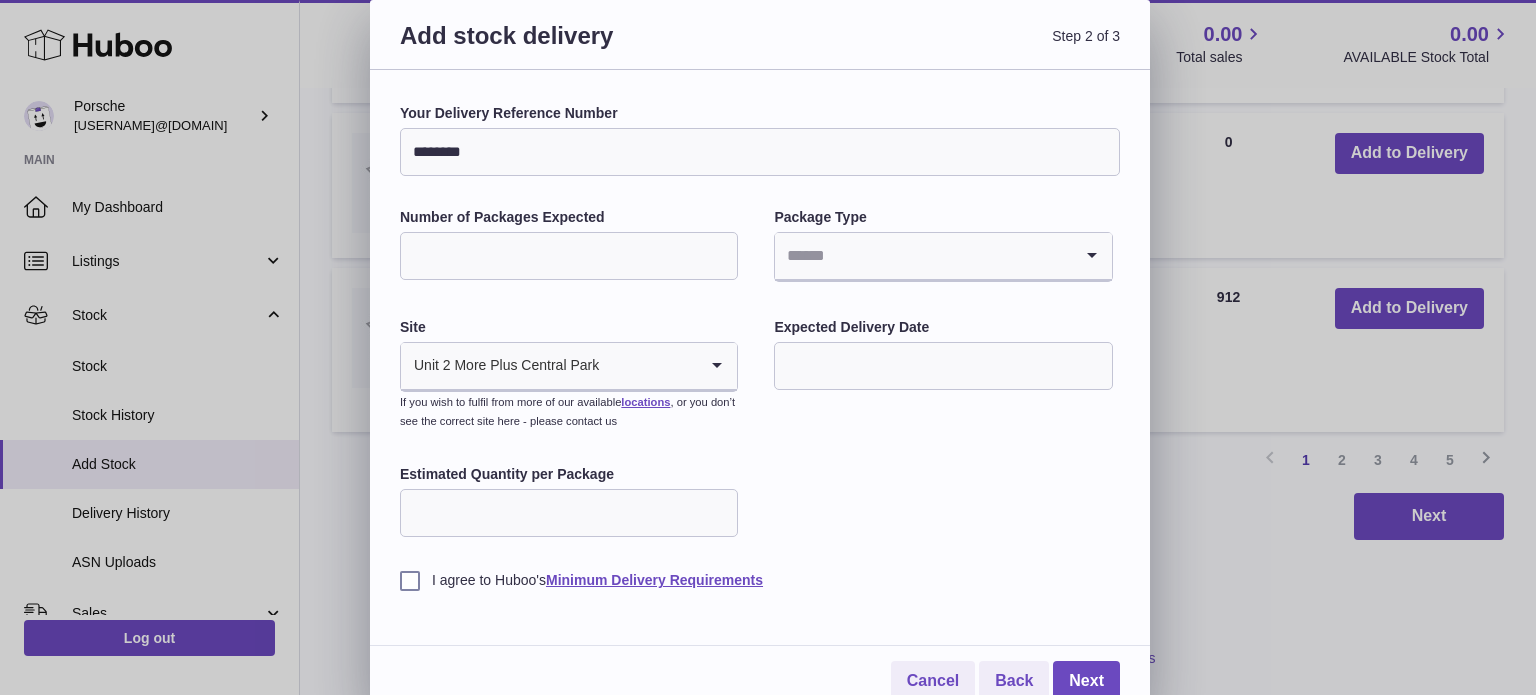type on "********" 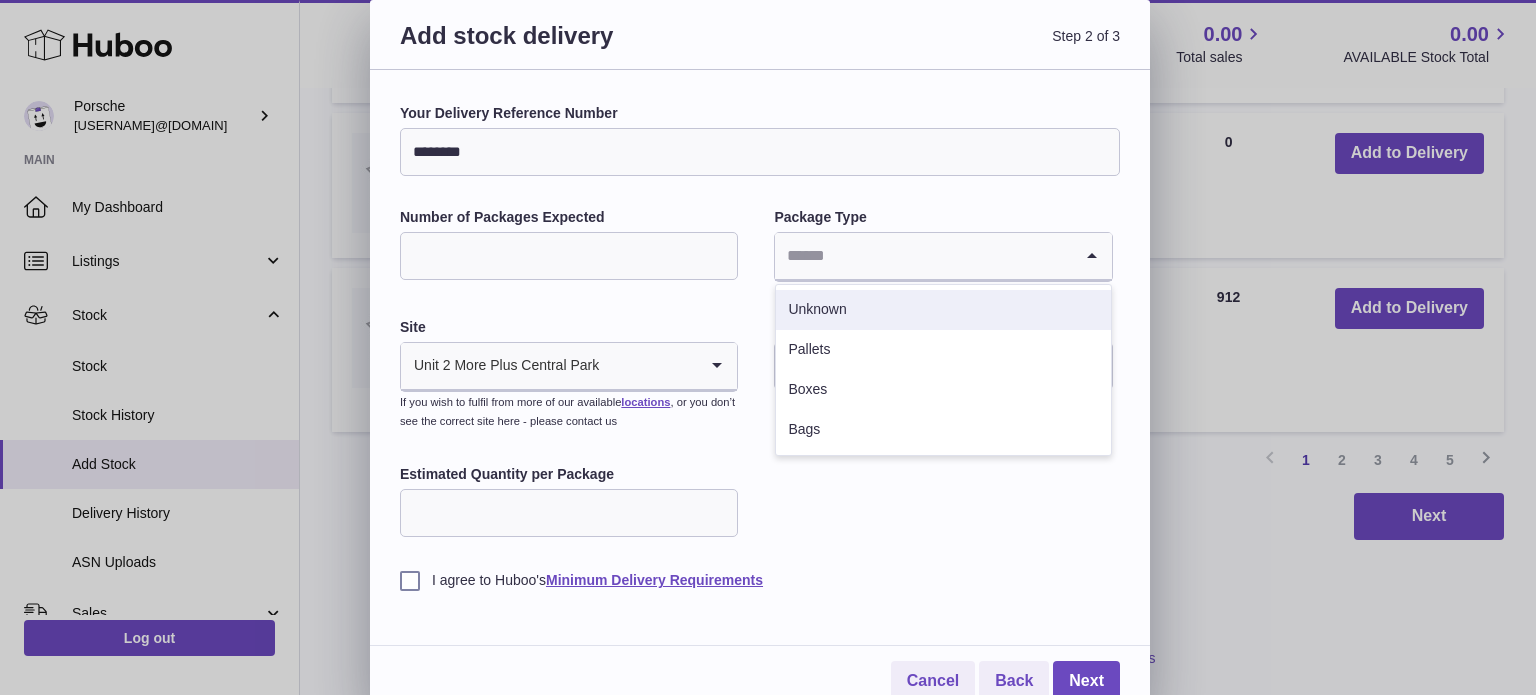 click on "Unknown" at bounding box center [943, 310] 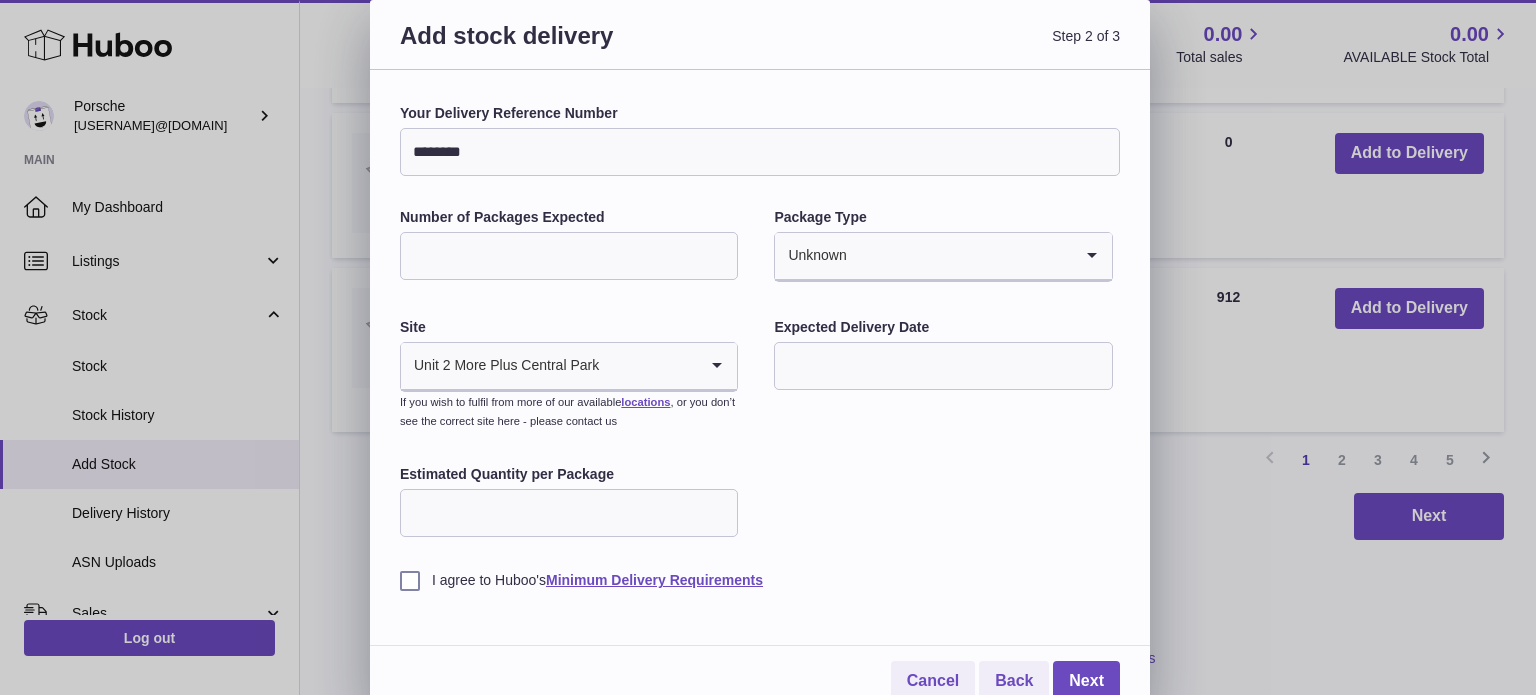 click on "Estimated Quantity per Package" at bounding box center (569, 513) 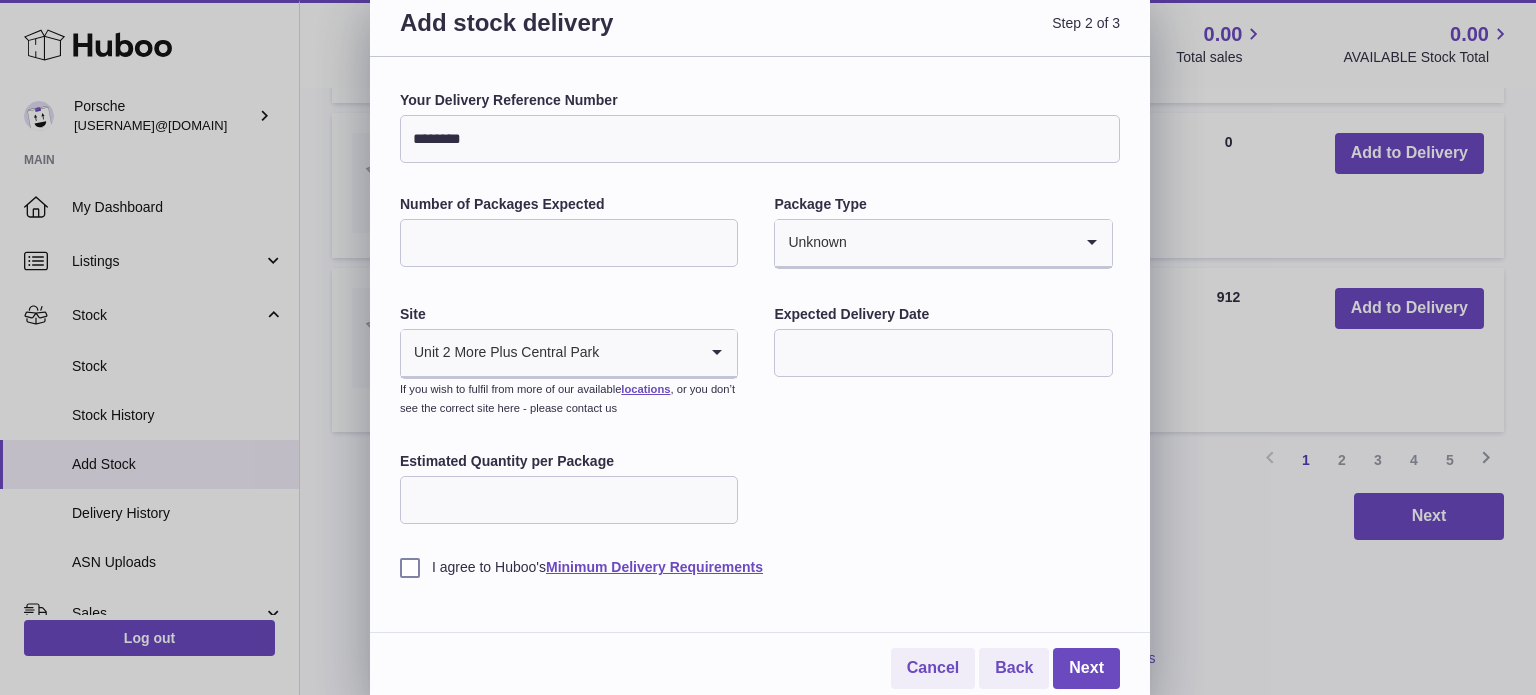 scroll, scrollTop: 17, scrollLeft: 0, axis: vertical 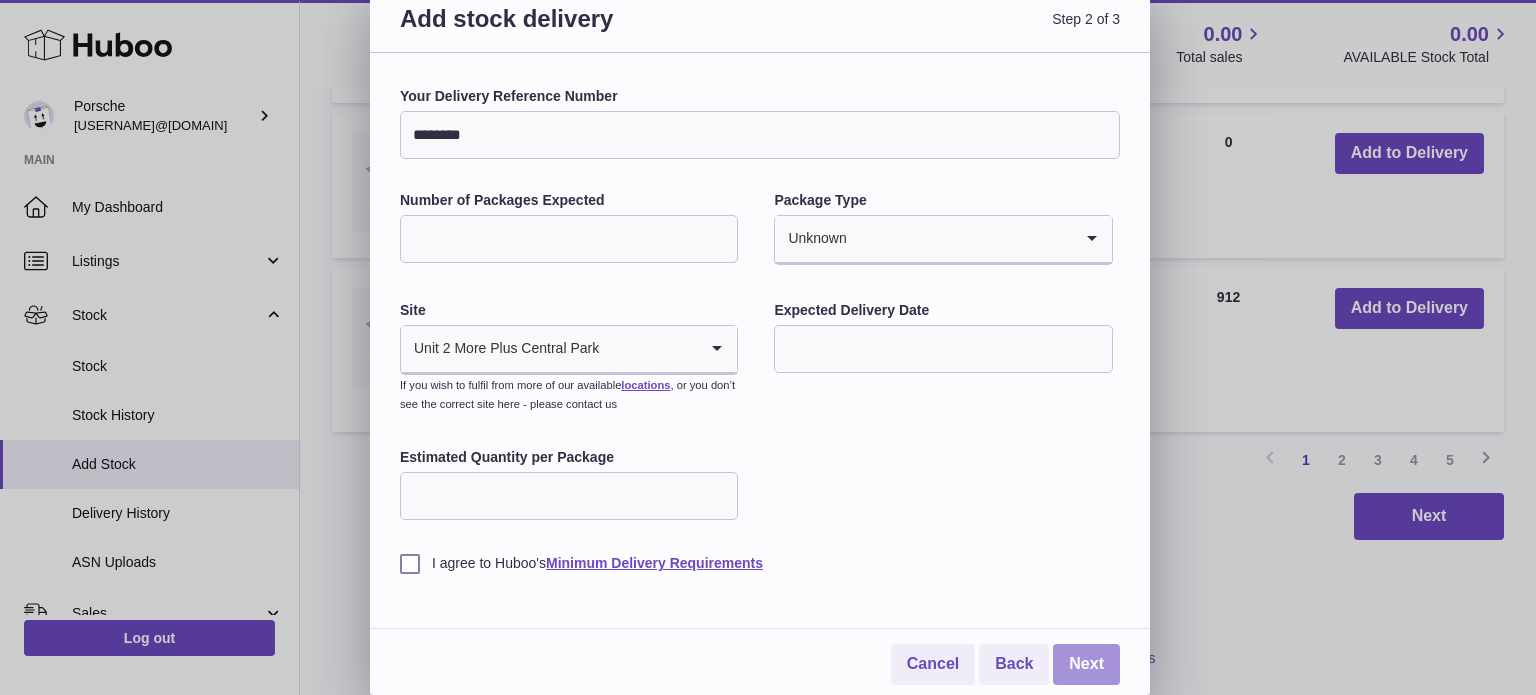 click on "Next" at bounding box center [1086, 664] 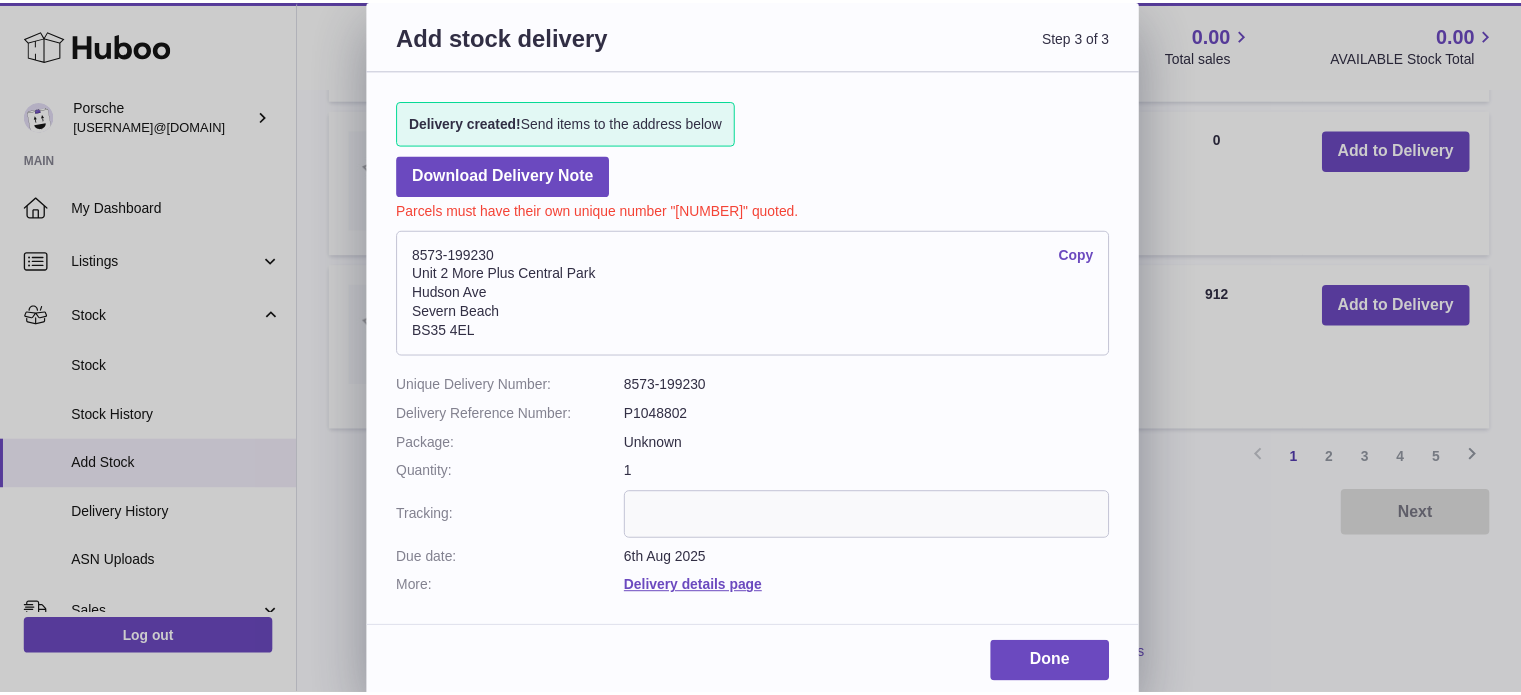 scroll, scrollTop: 1768, scrollLeft: 0, axis: vertical 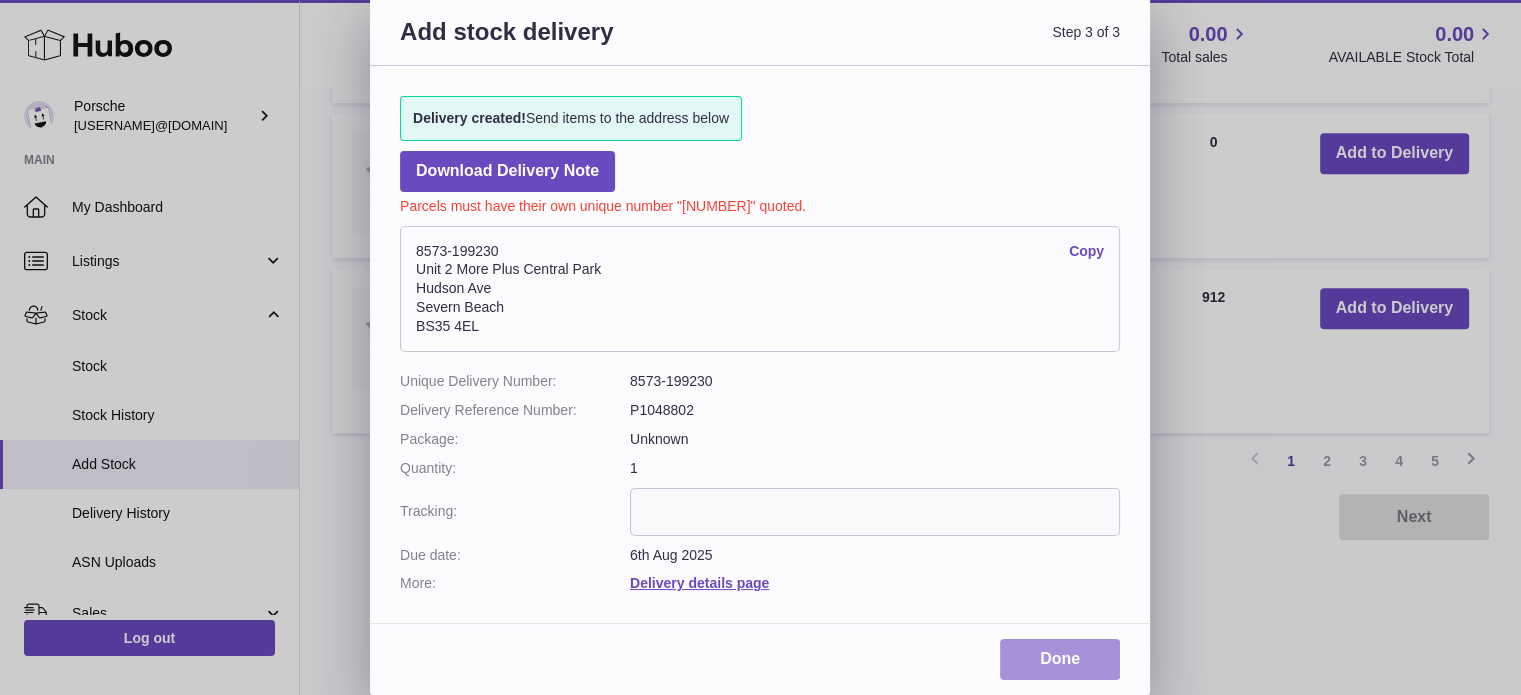 click on "Done" at bounding box center [1060, 659] 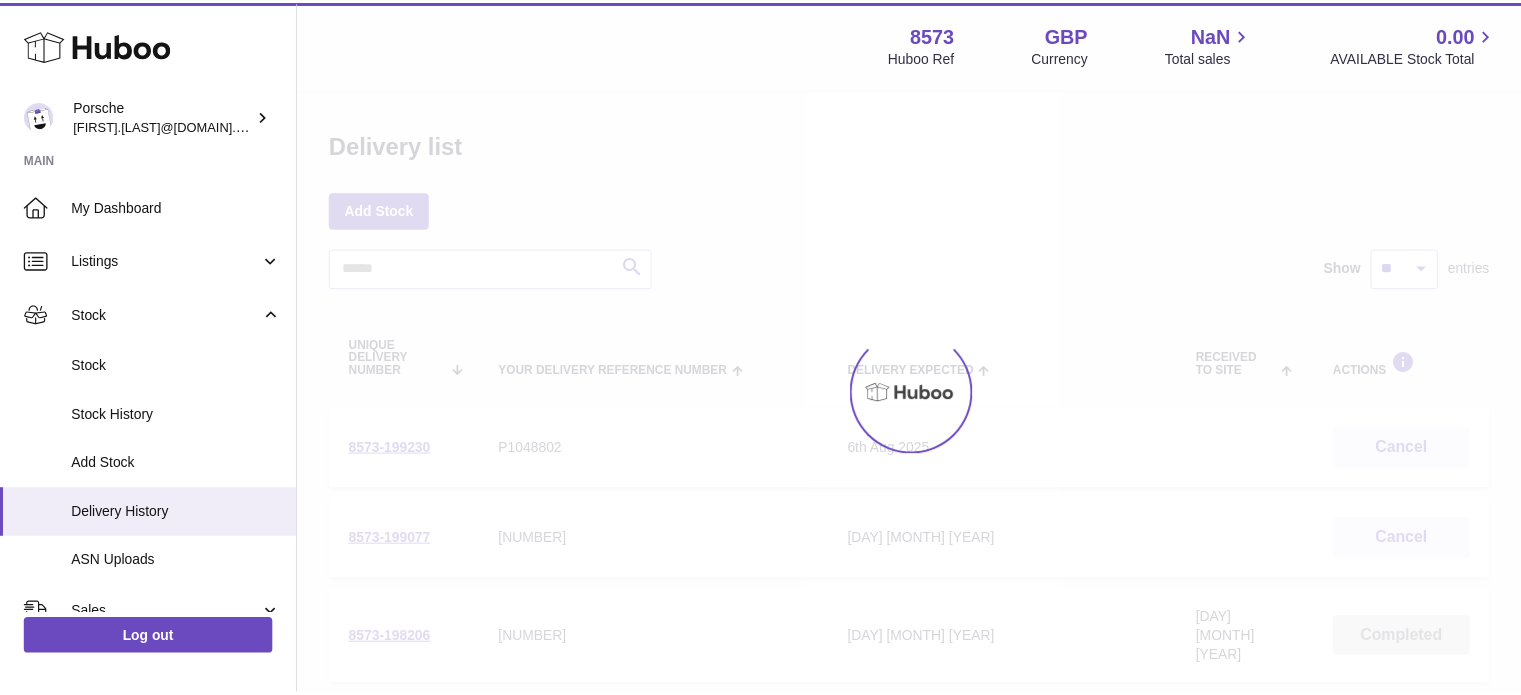 scroll, scrollTop: 0, scrollLeft: 0, axis: both 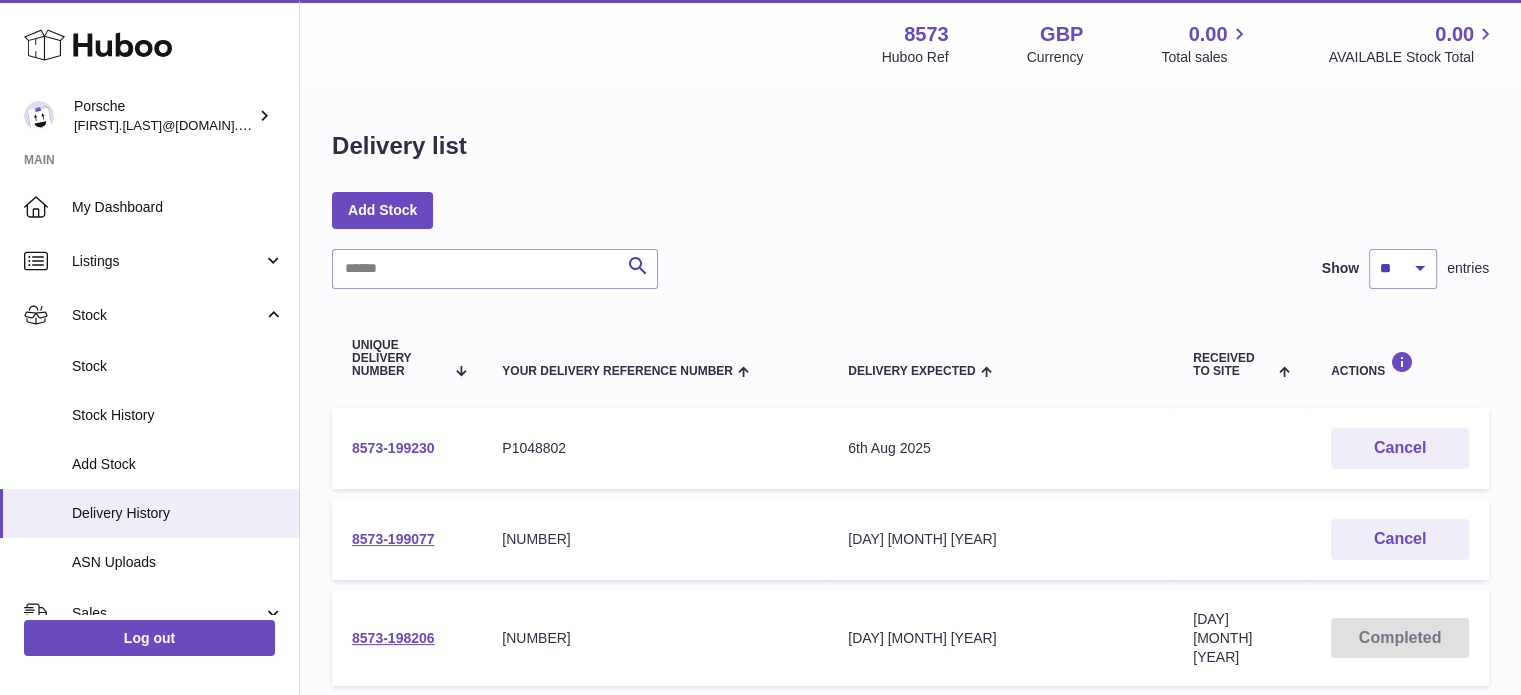 click on "8573-199230" at bounding box center (393, 448) 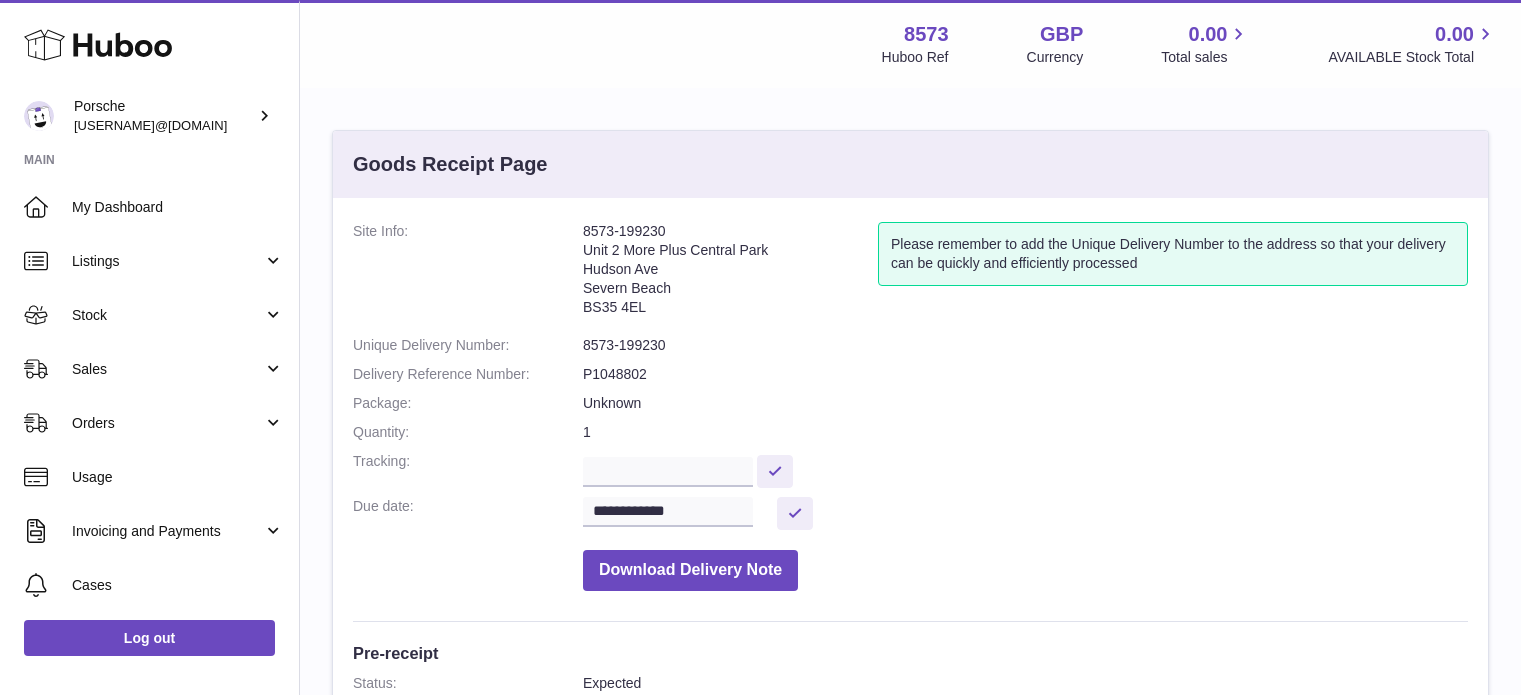 scroll, scrollTop: 0, scrollLeft: 0, axis: both 